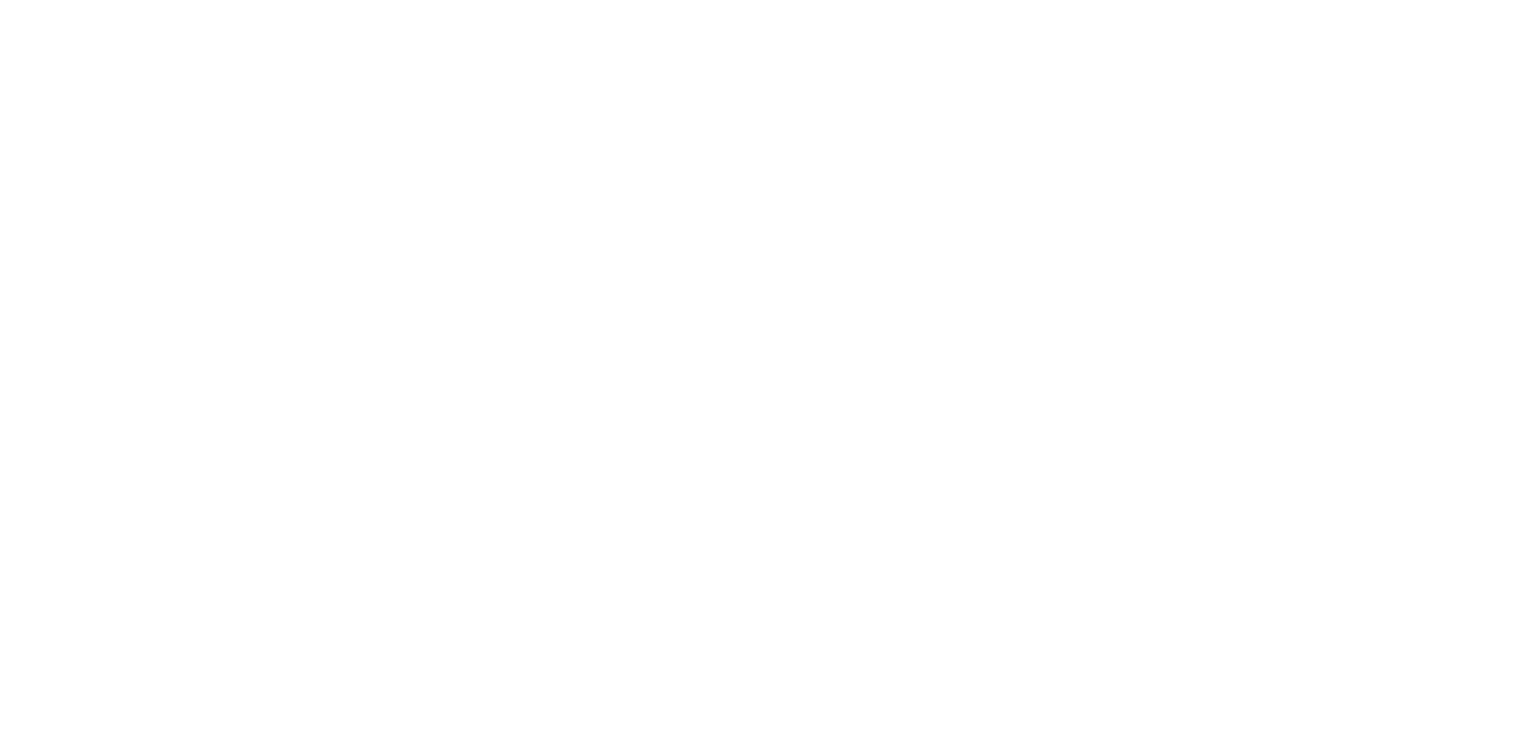 scroll, scrollTop: 0, scrollLeft: 0, axis: both 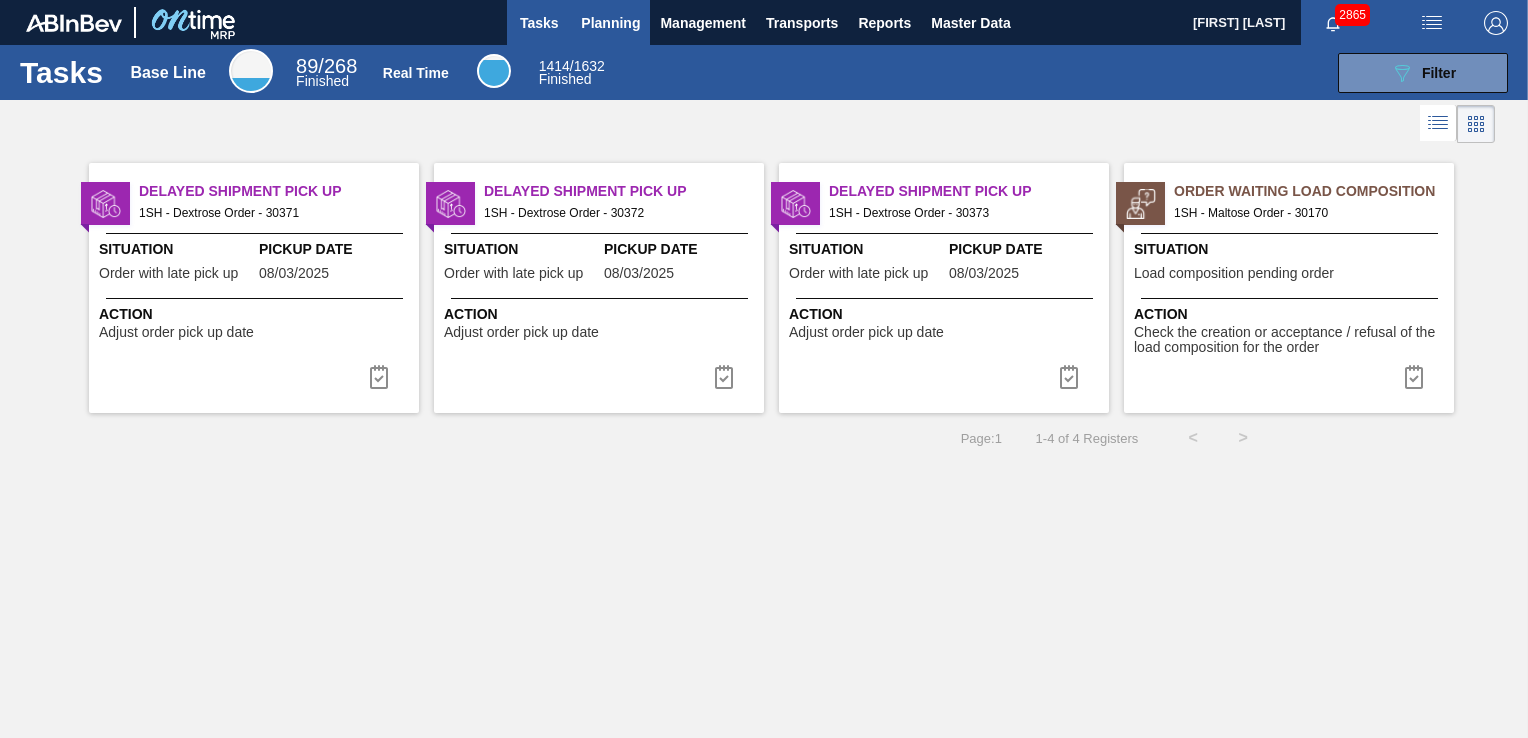 click on "Planning" at bounding box center [610, 23] 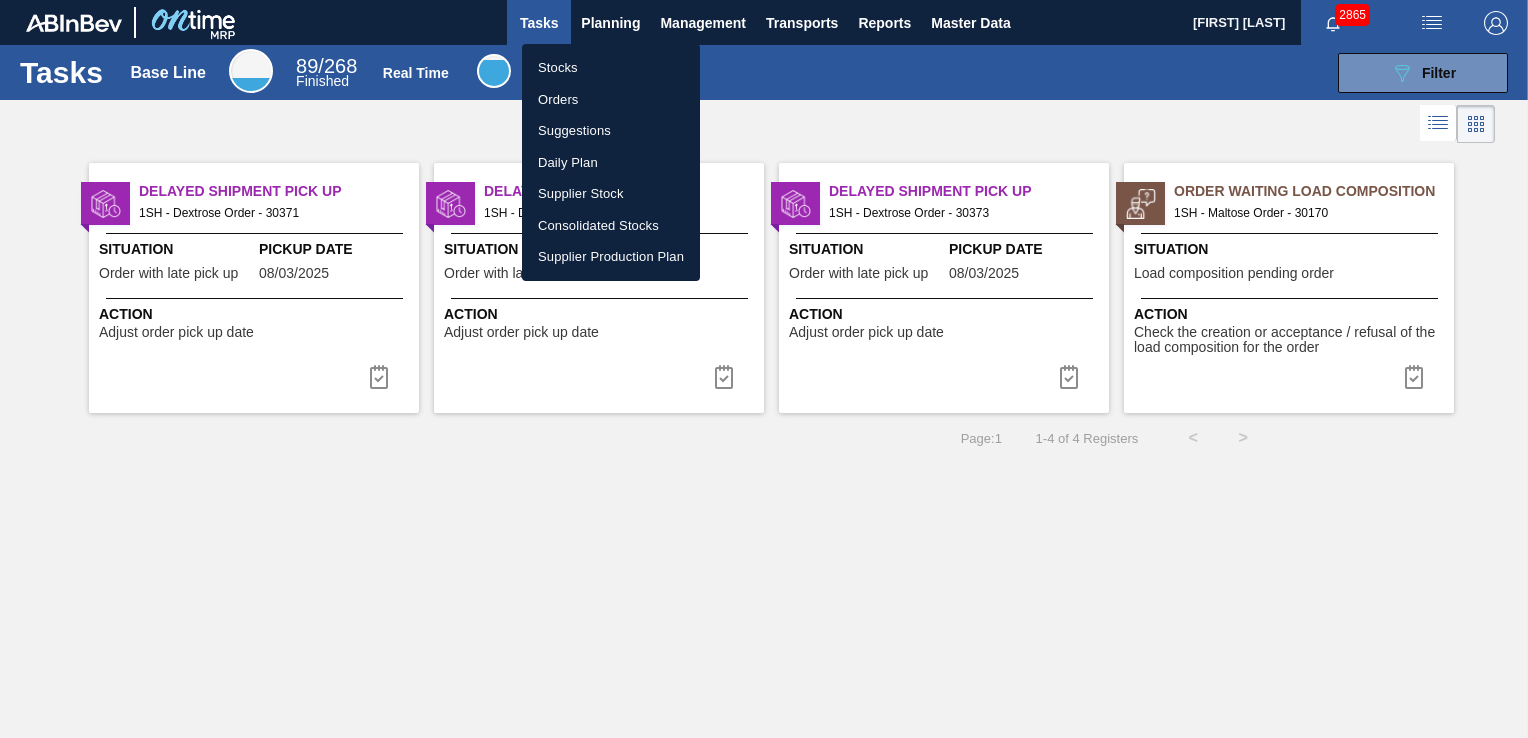 click on "Stocks" at bounding box center [611, 68] 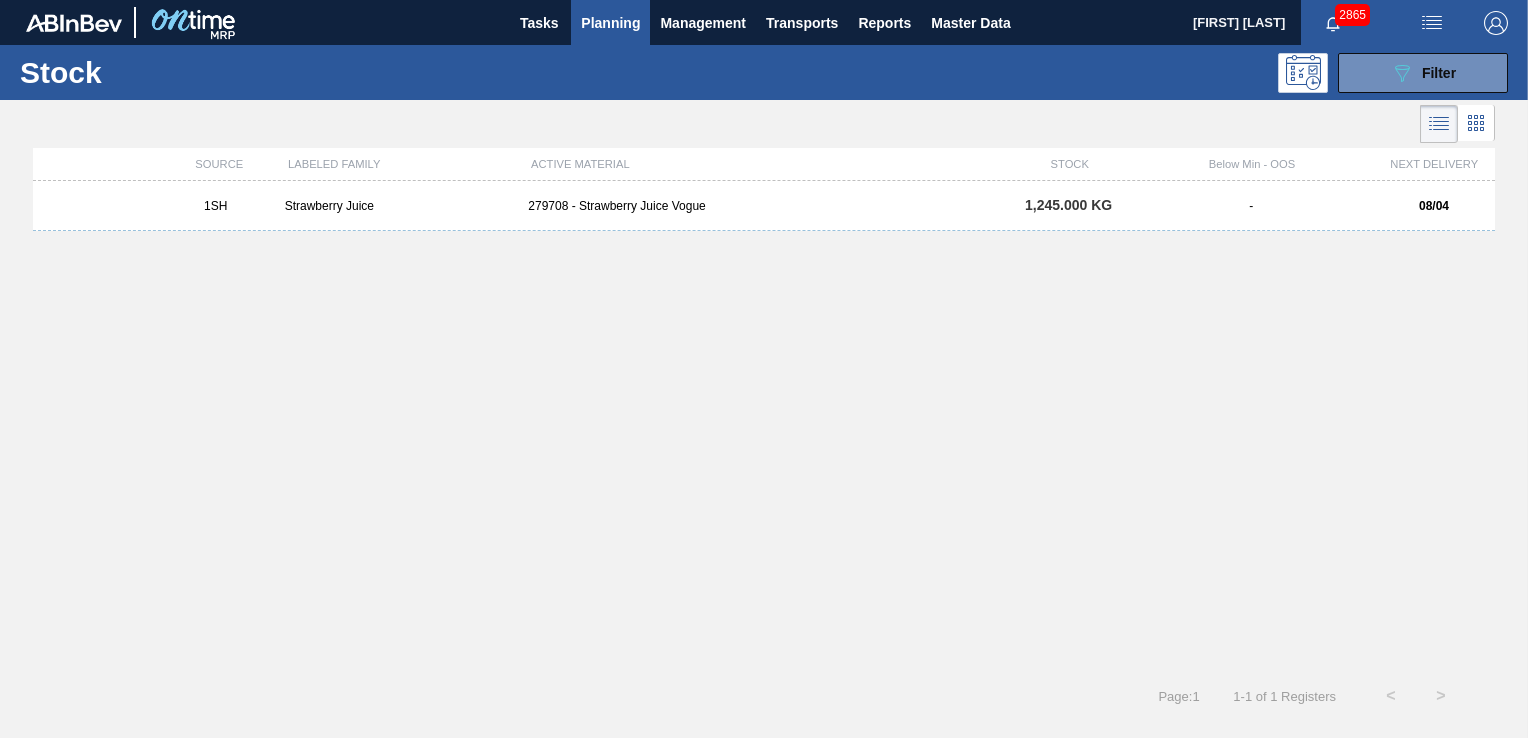 click at bounding box center [1439, 124] 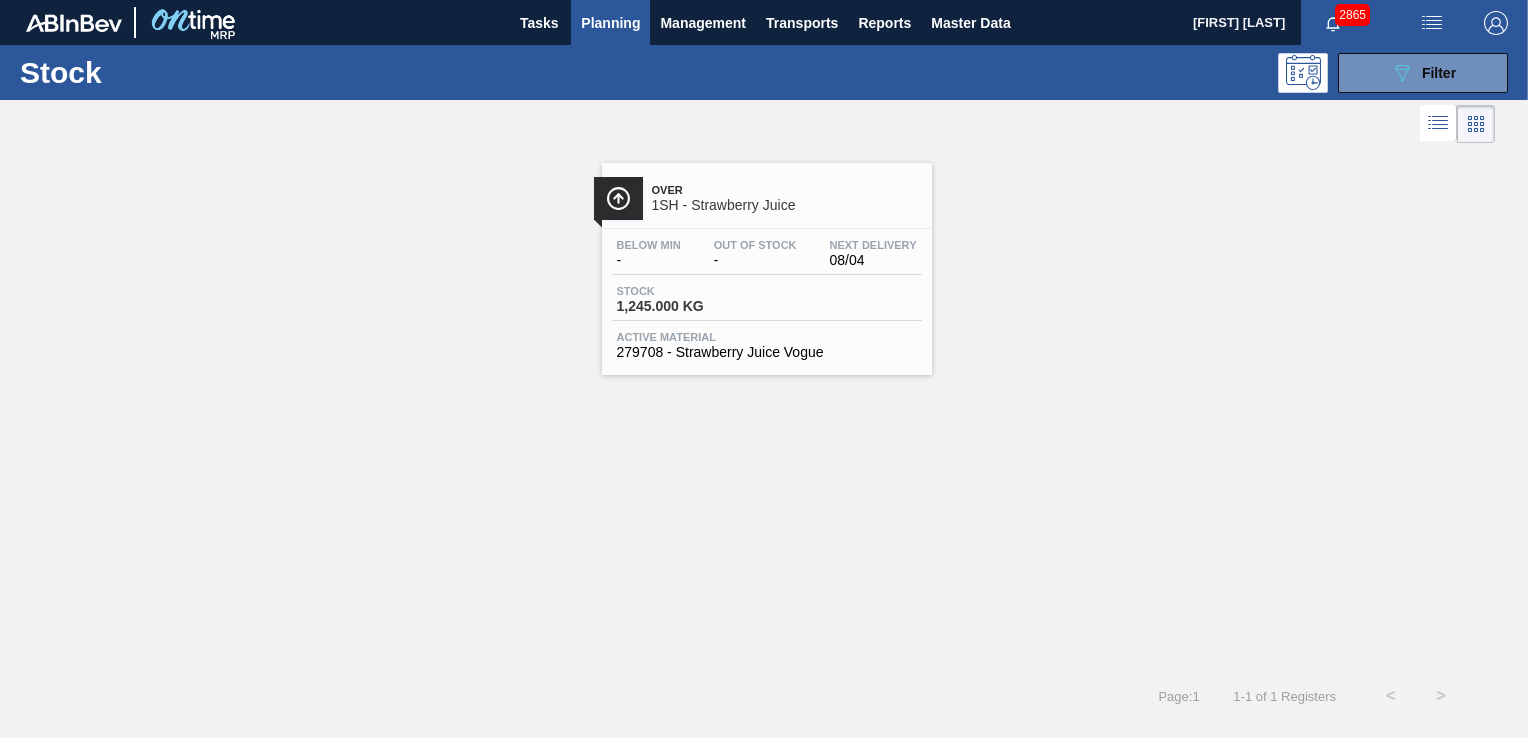 click on "Over 1SH - Strawberry Juice Below Min - Out Of Stock - Next Delivery 08/04 Stock 1,245.000 KG Active Material 279708 - Strawberry Juice Vogue" at bounding box center (764, 261) 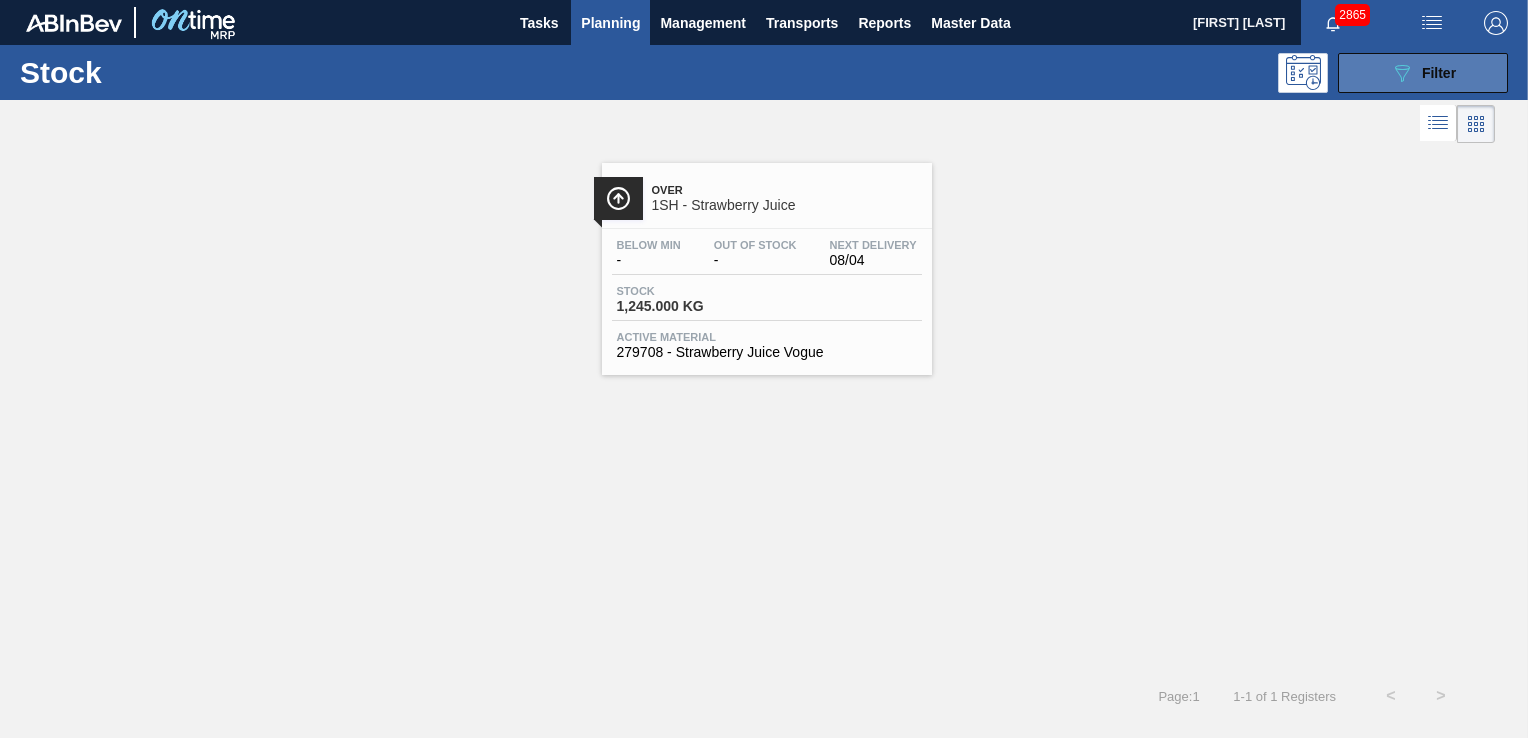 click on "089F7B8B-B2A5-4AFE-B5C0-19BA573D28AC Filter" at bounding box center [1423, 73] 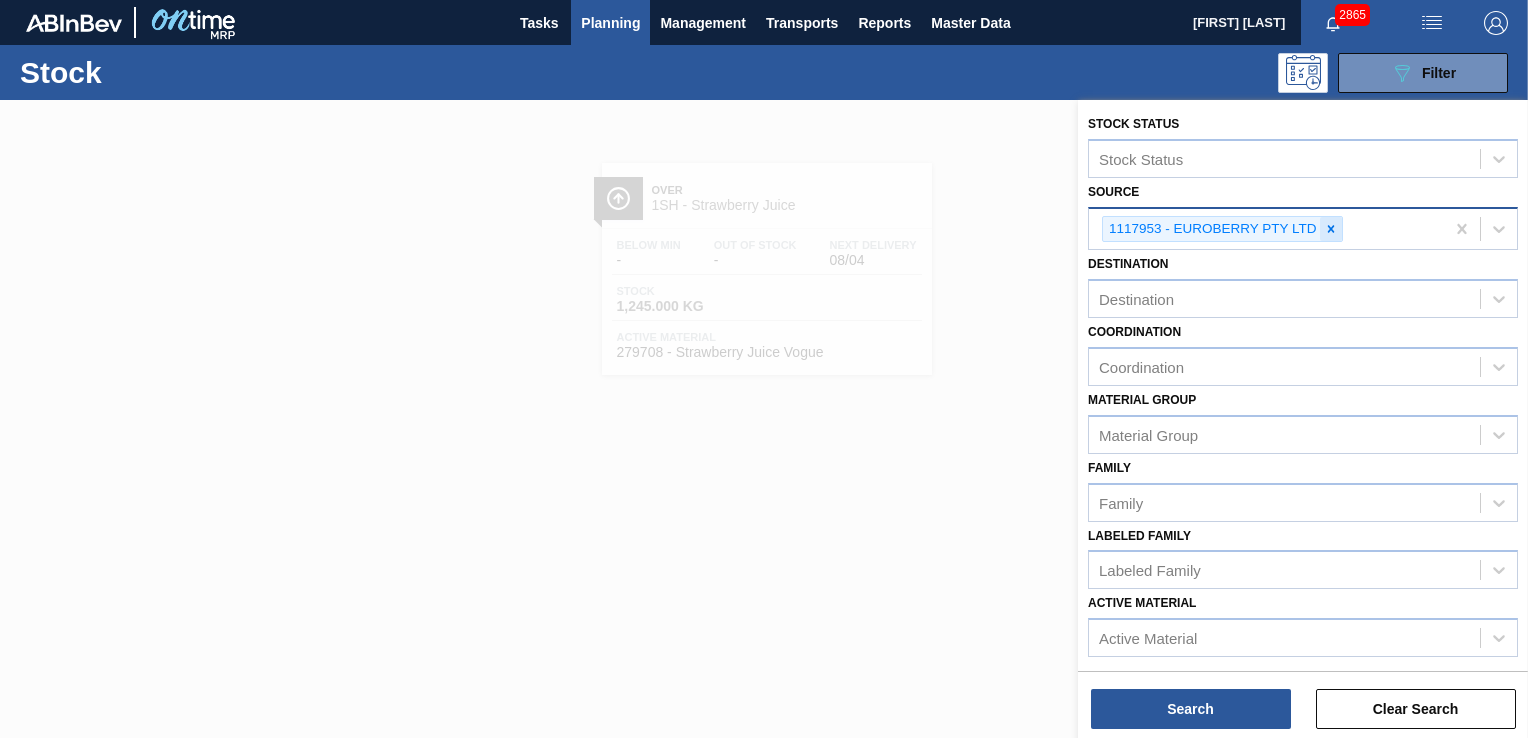 click 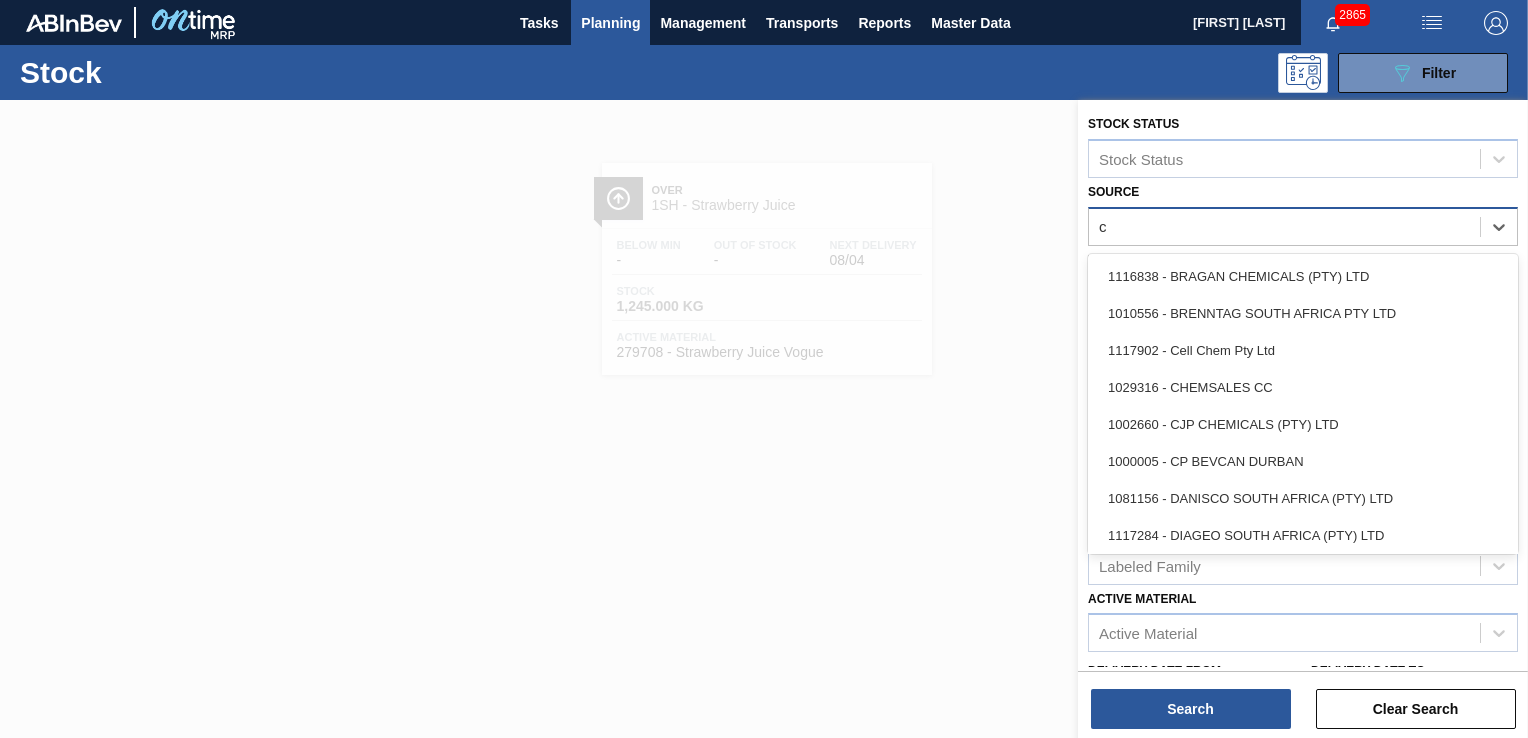 type on "cj" 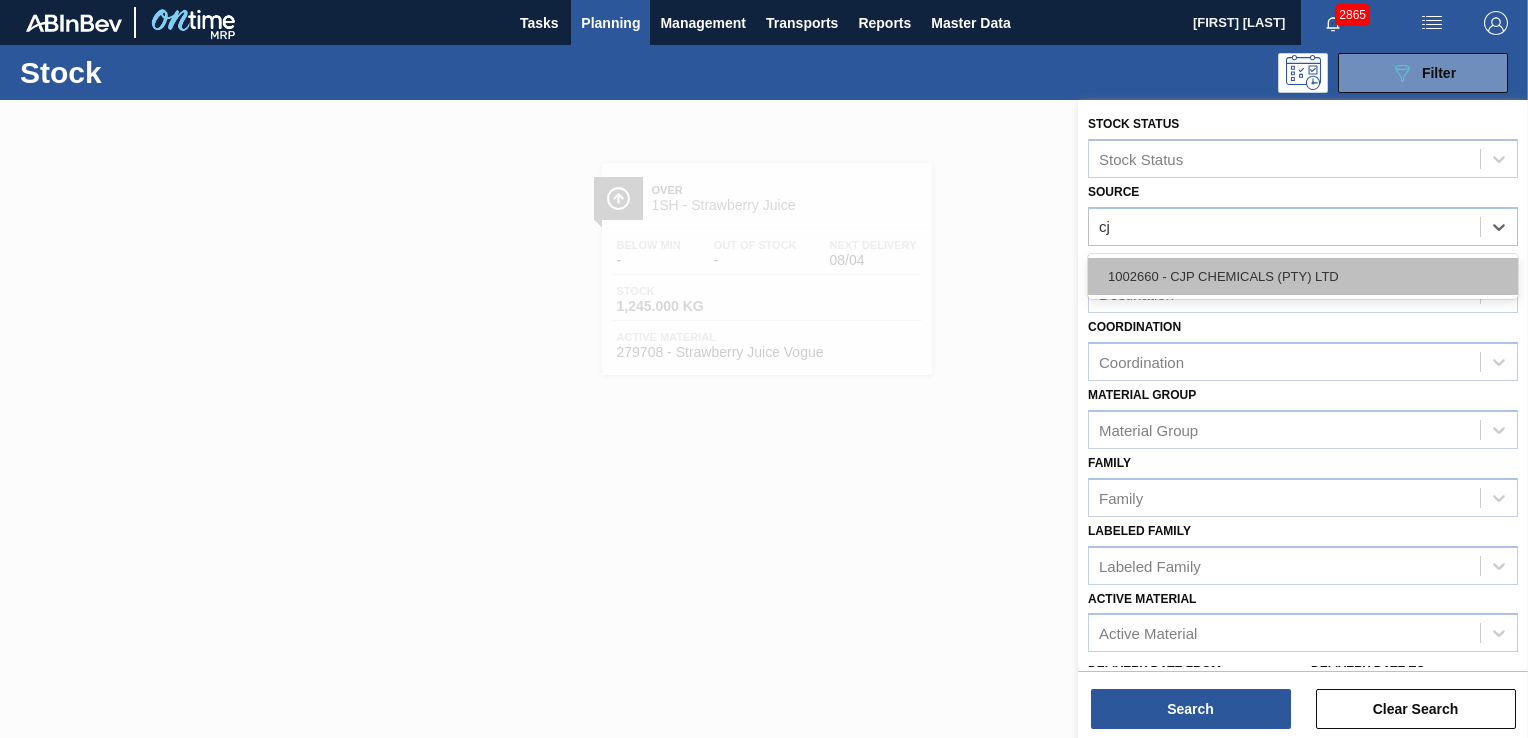 click on "1002660 - CJP CHEMICALS (PTY) LTD" at bounding box center (1303, 276) 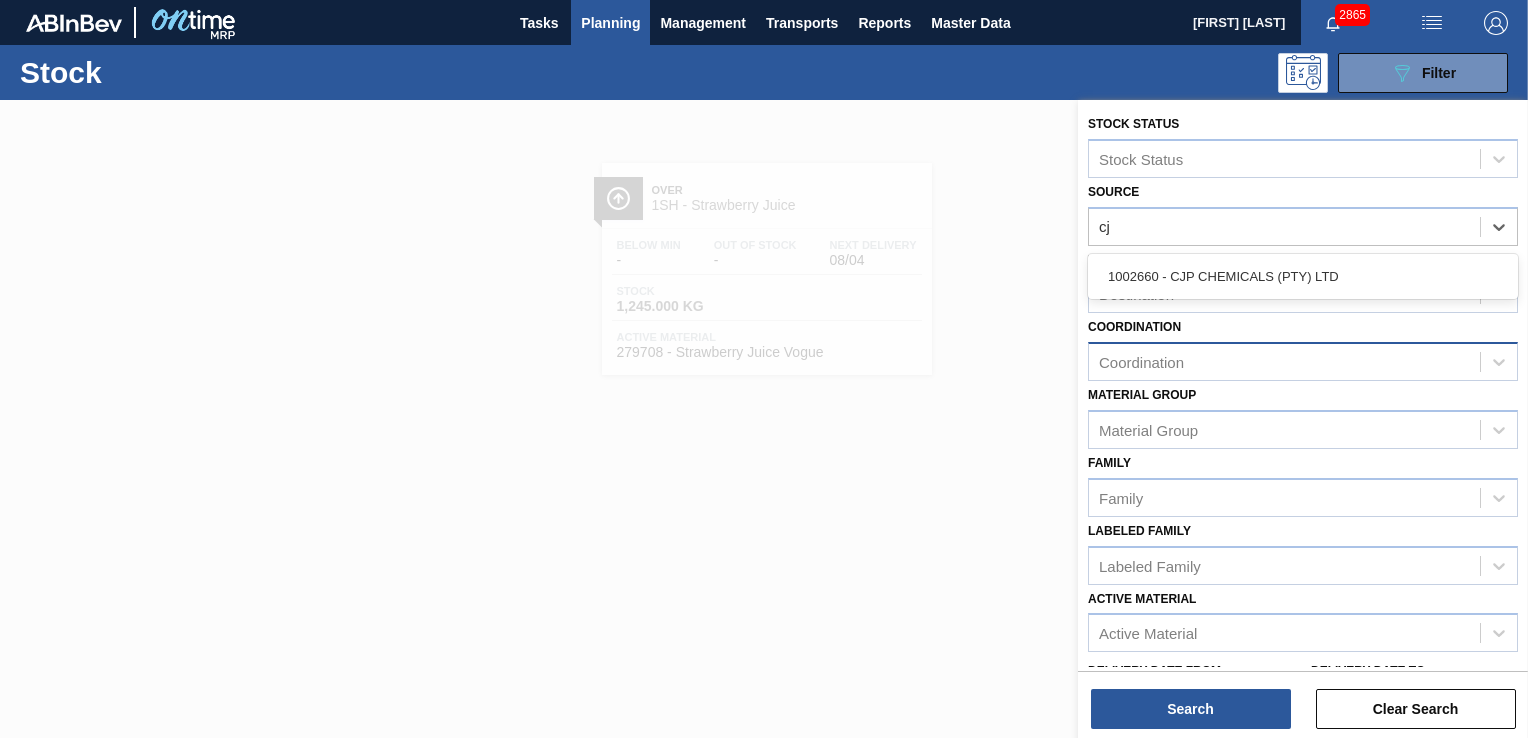 type 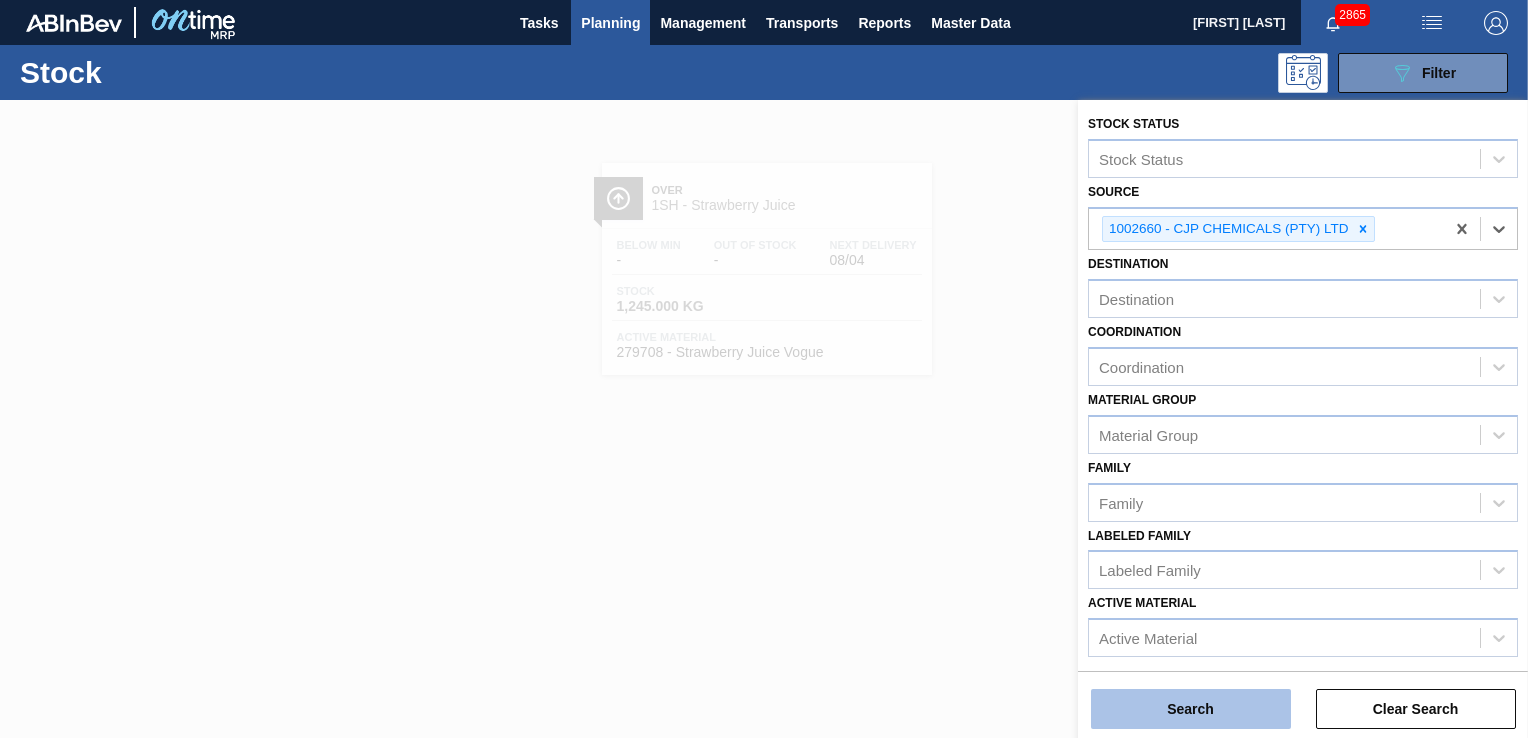 click on "Search" at bounding box center [1191, 709] 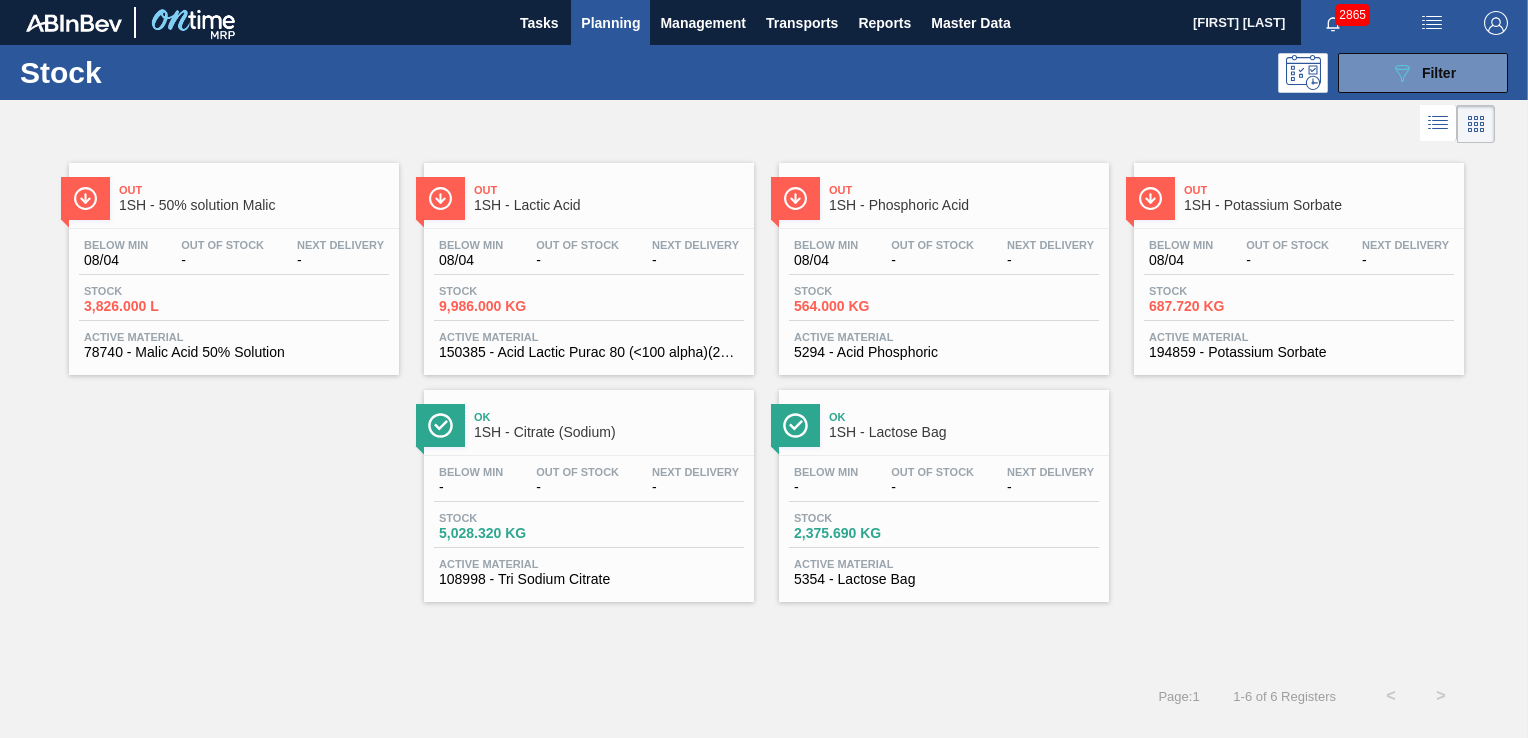 click on "Out" at bounding box center (254, 190) 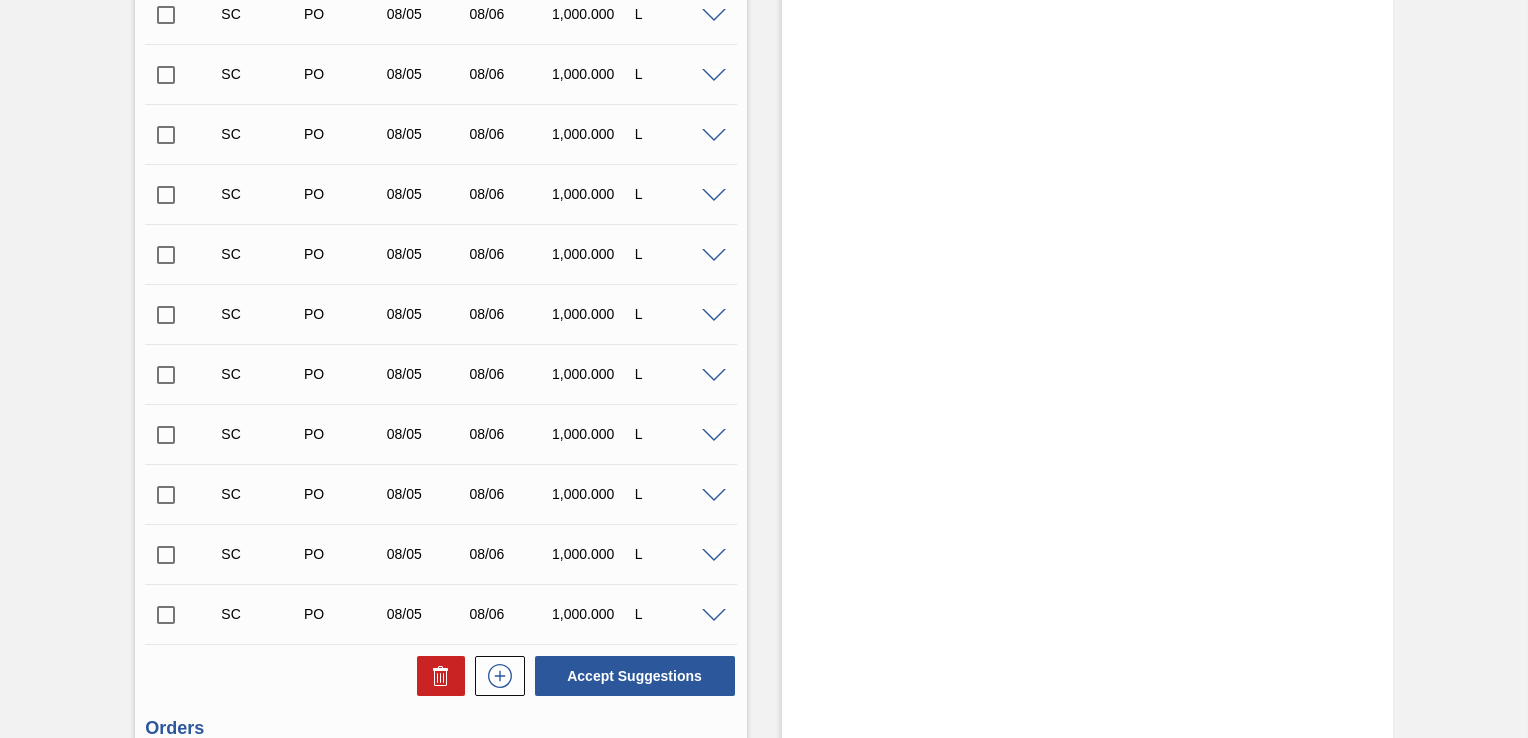 scroll, scrollTop: 1348, scrollLeft: 0, axis: vertical 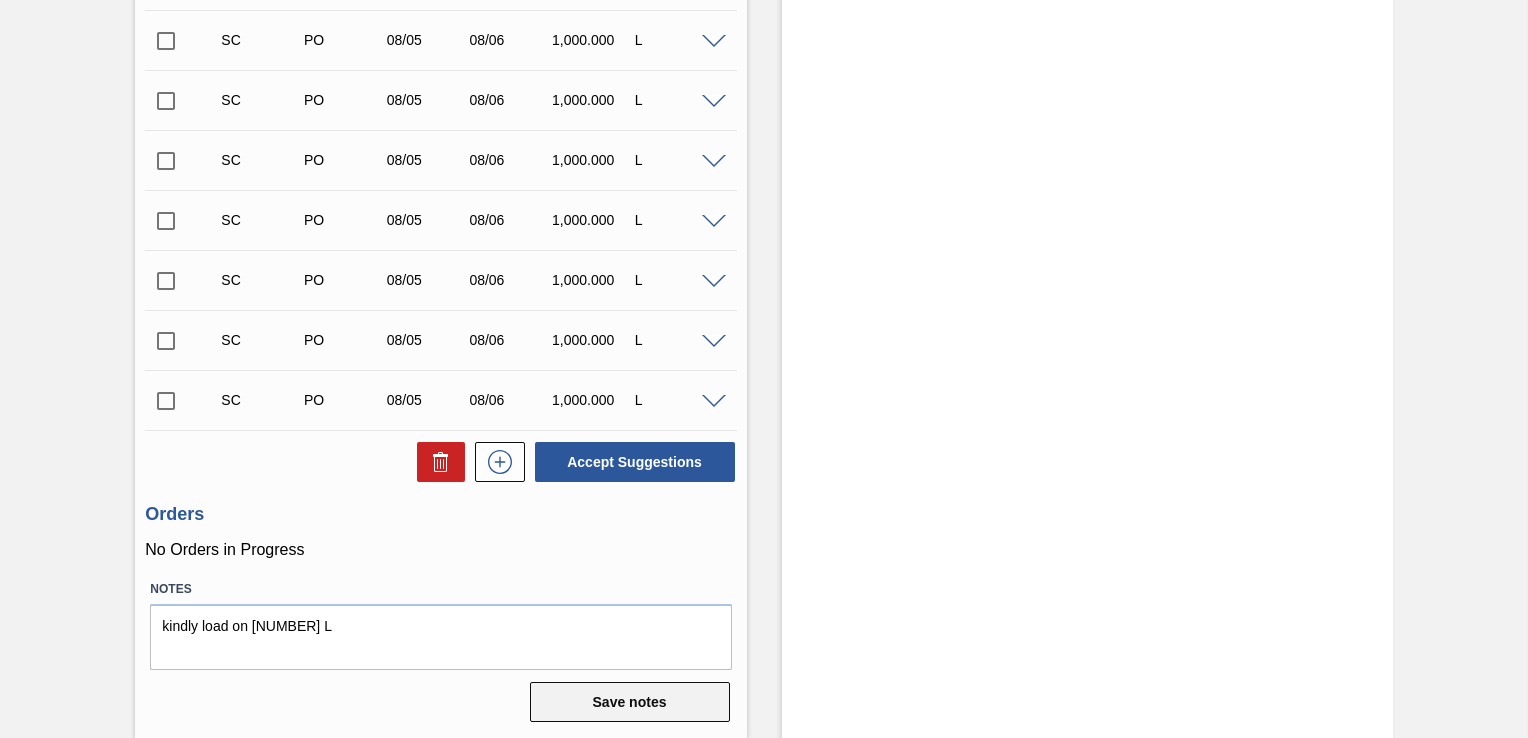 click on "Save notes" at bounding box center [630, 702] 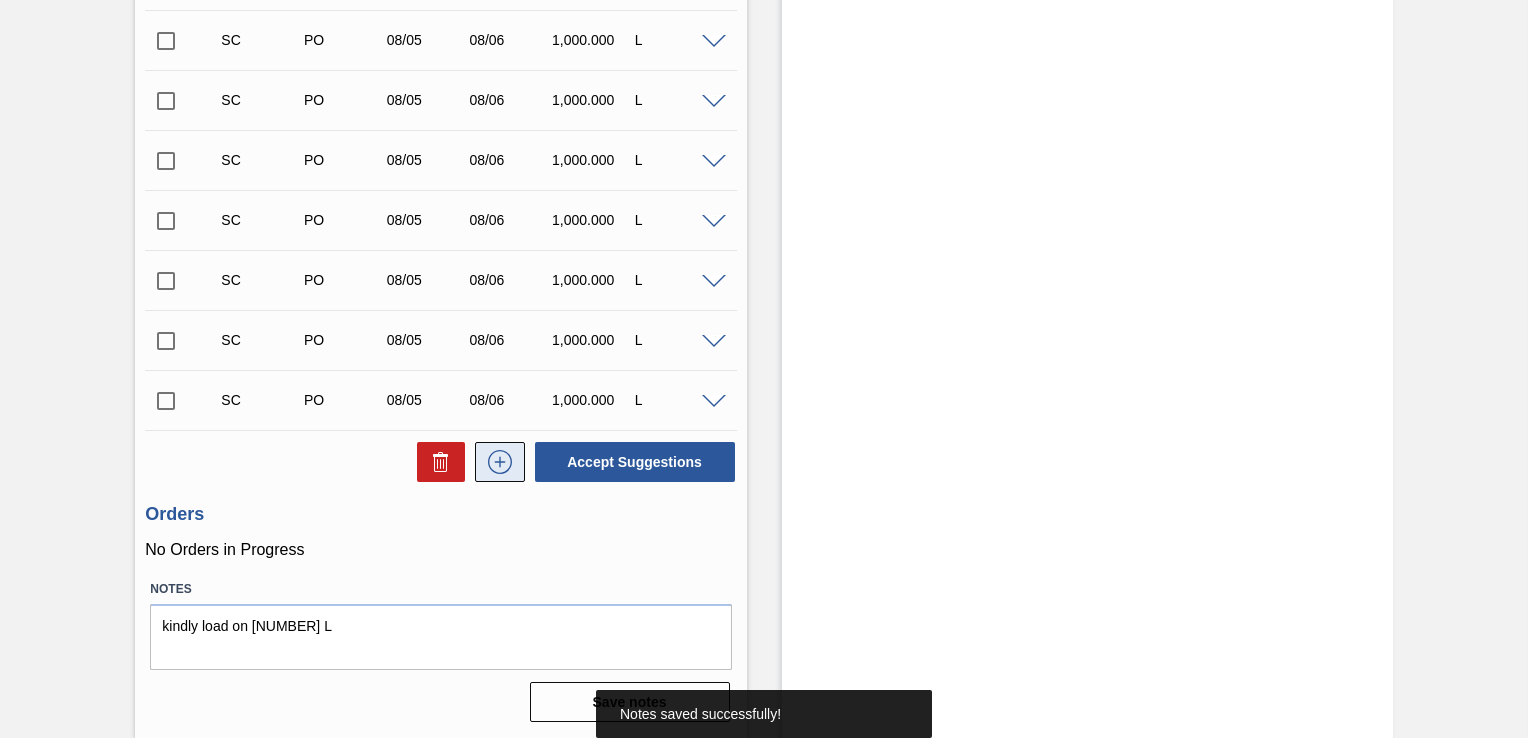 click 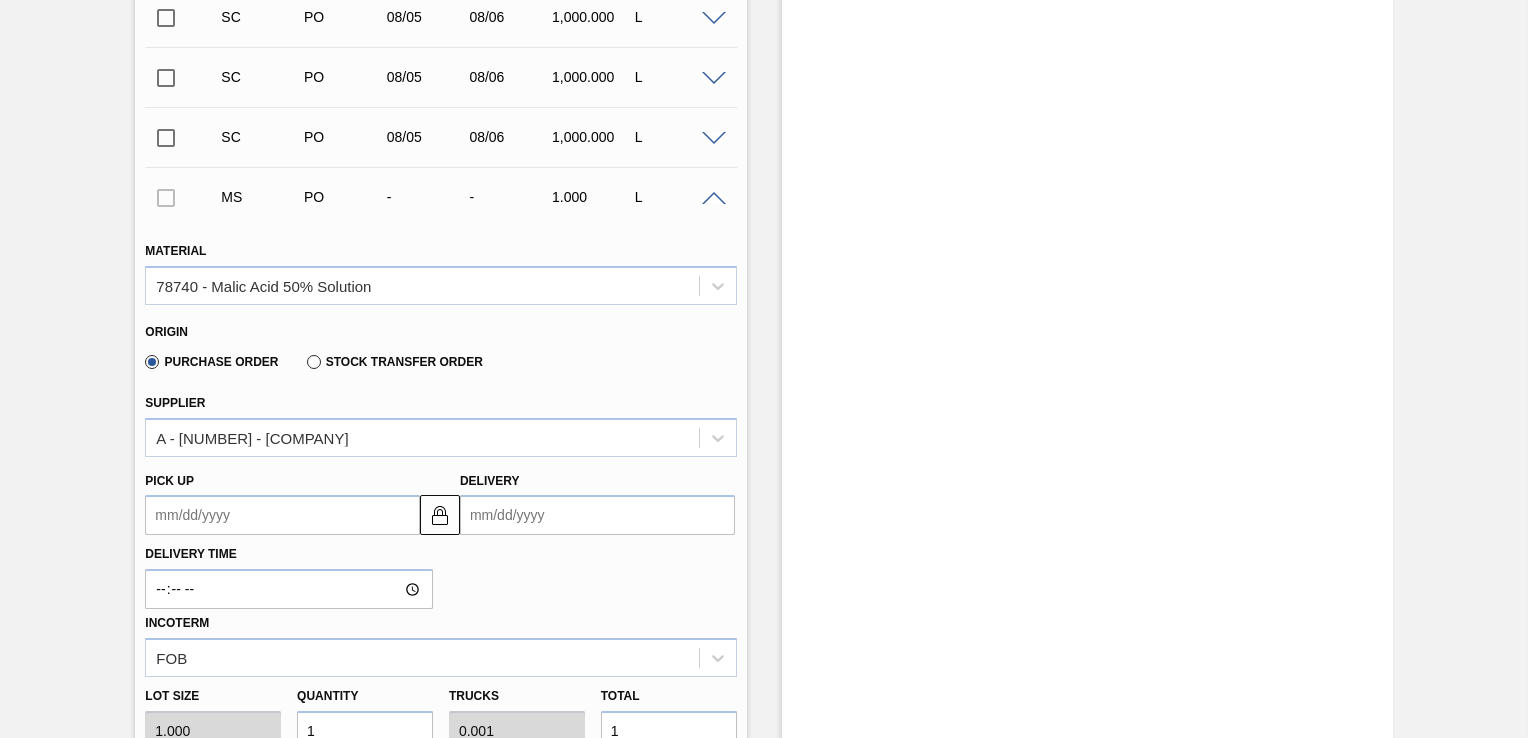 scroll, scrollTop: 1700, scrollLeft: 0, axis: vertical 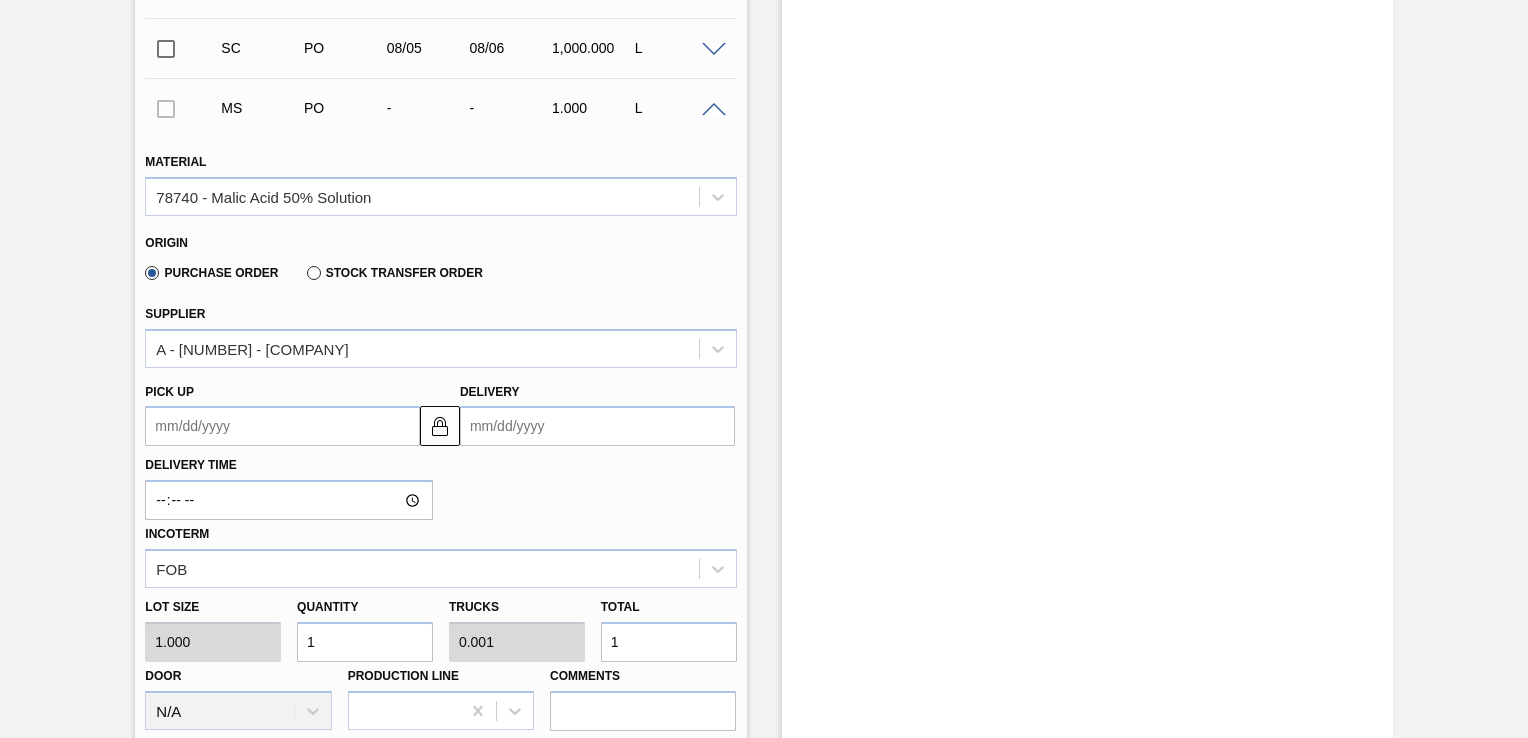 click on "Pick up" at bounding box center [282, 426] 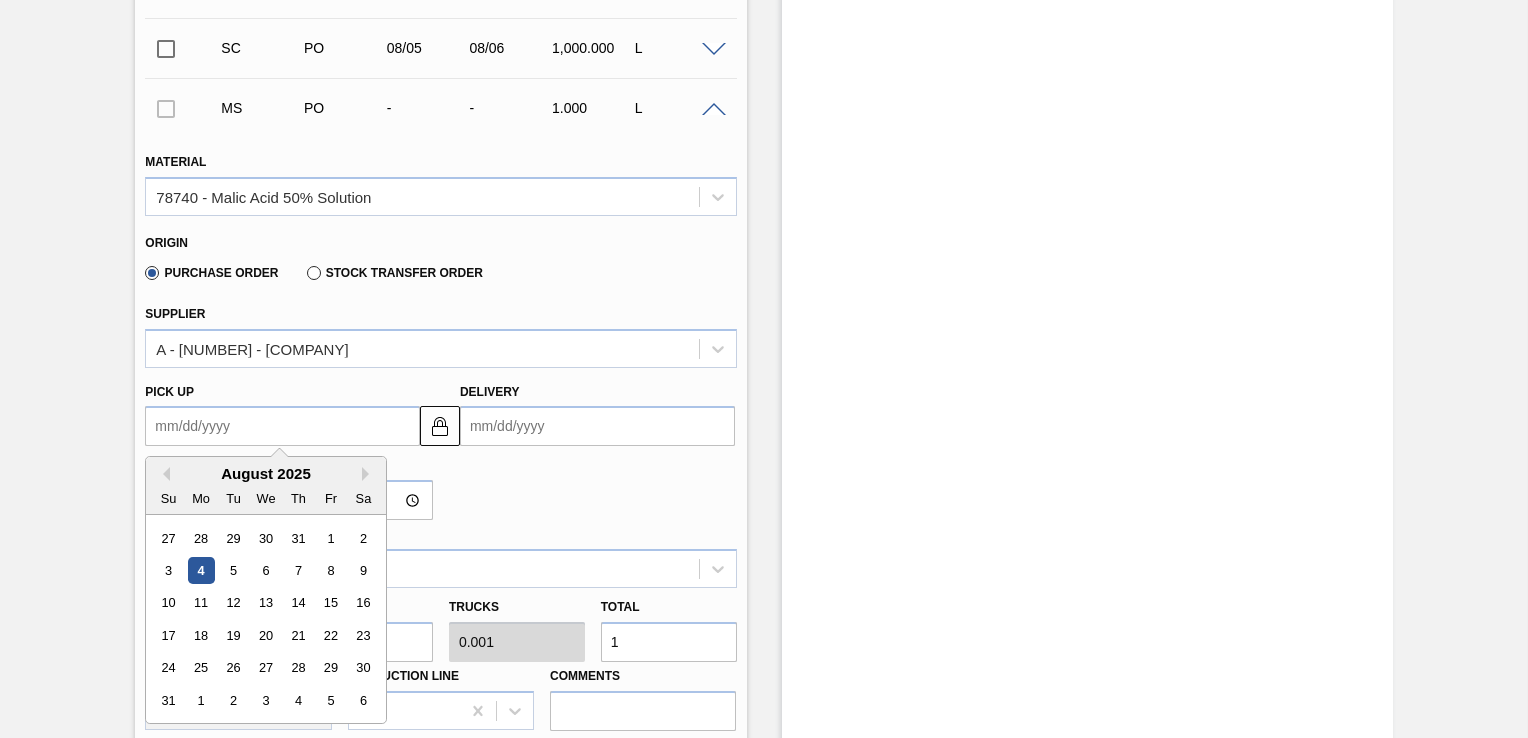 click on "Pick up" at bounding box center [282, 426] 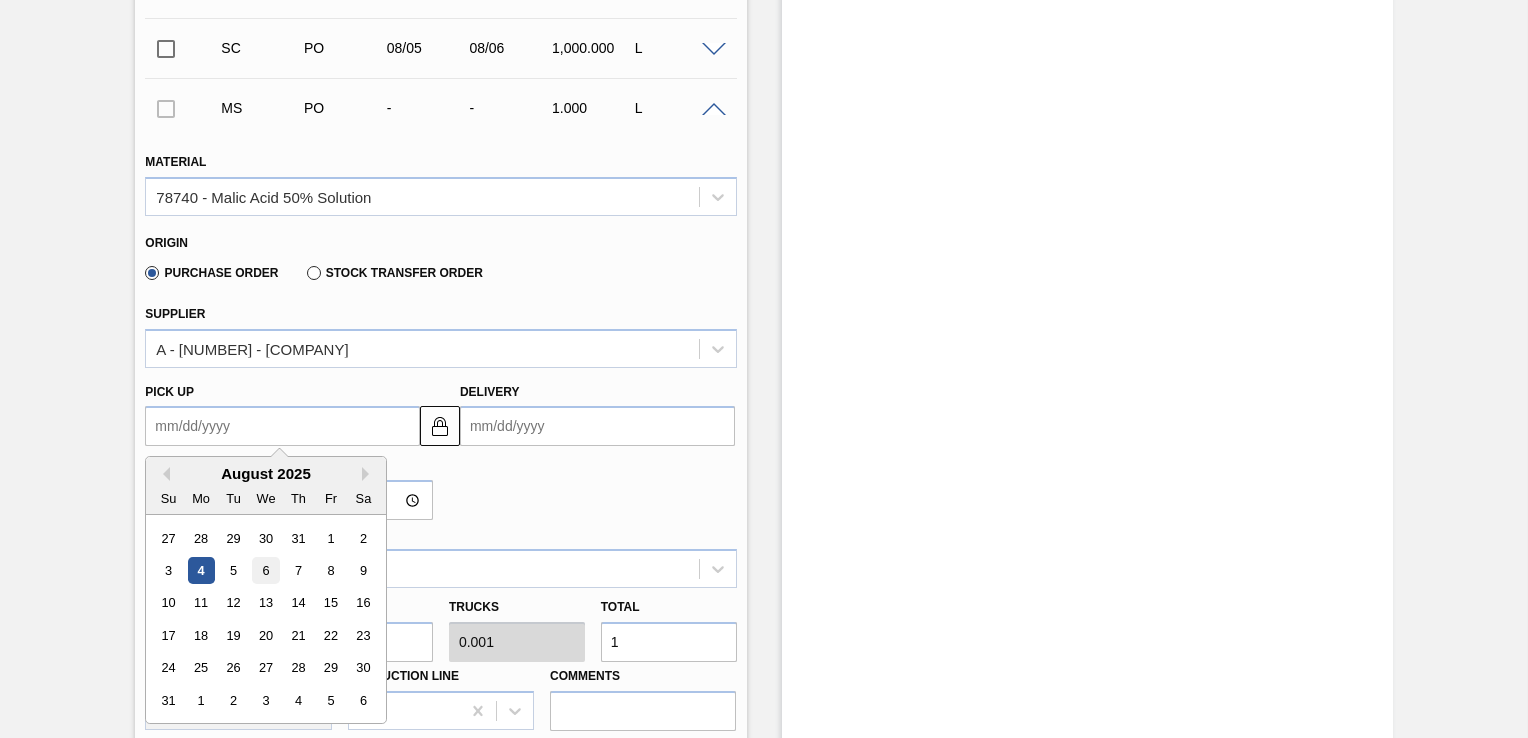 click on "6" at bounding box center (266, 570) 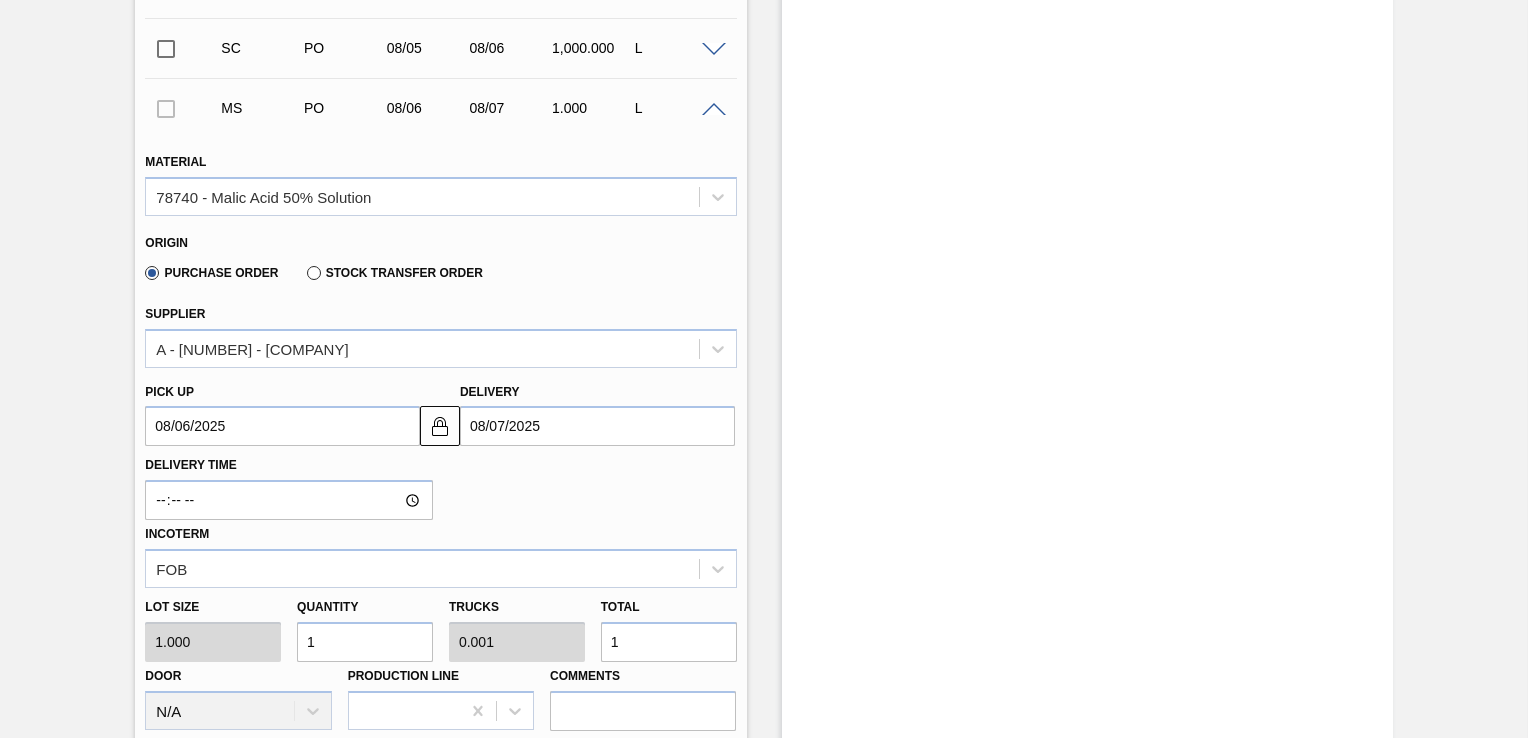 drag, startPoint x: 325, startPoint y: 632, endPoint x: 291, endPoint y: 638, distance: 34.525352 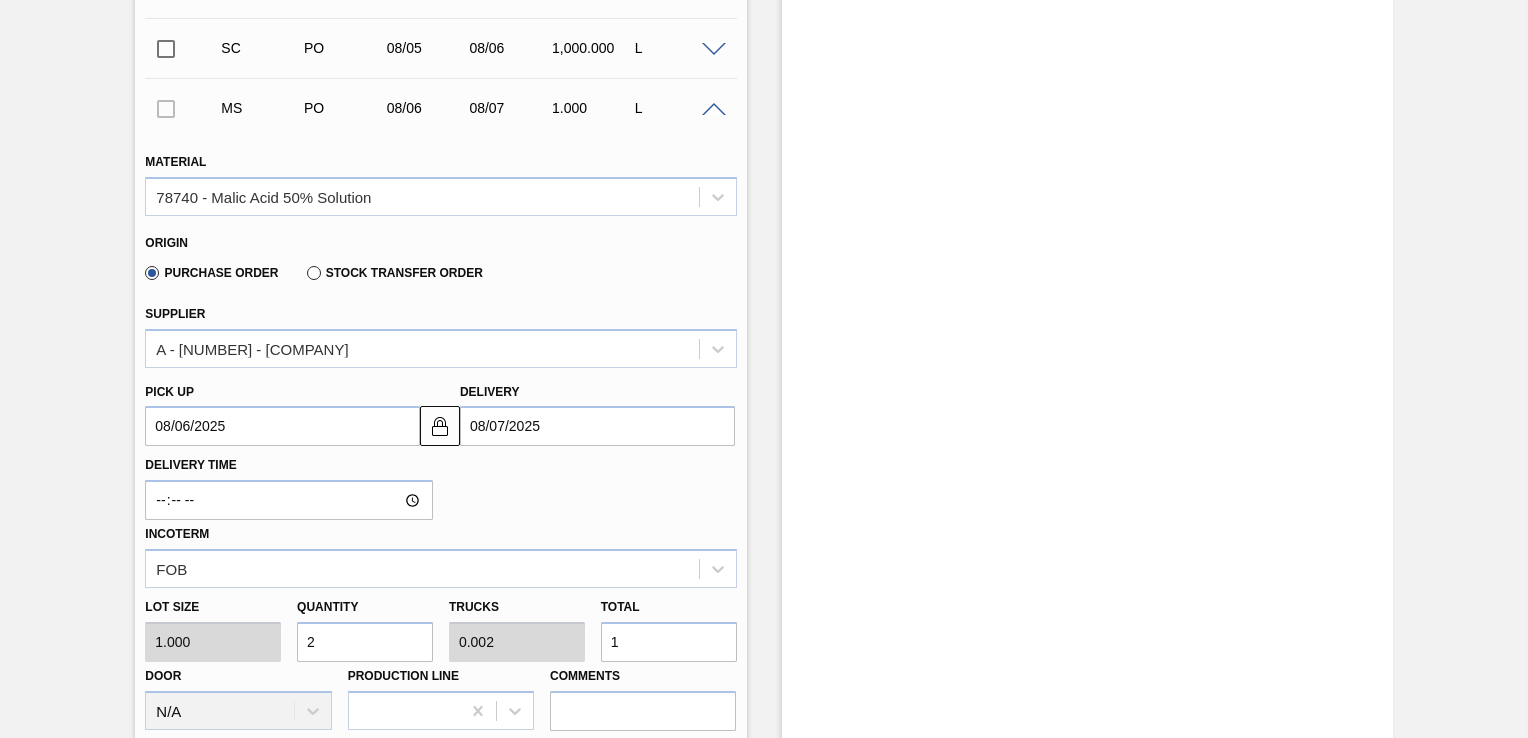 type on "2" 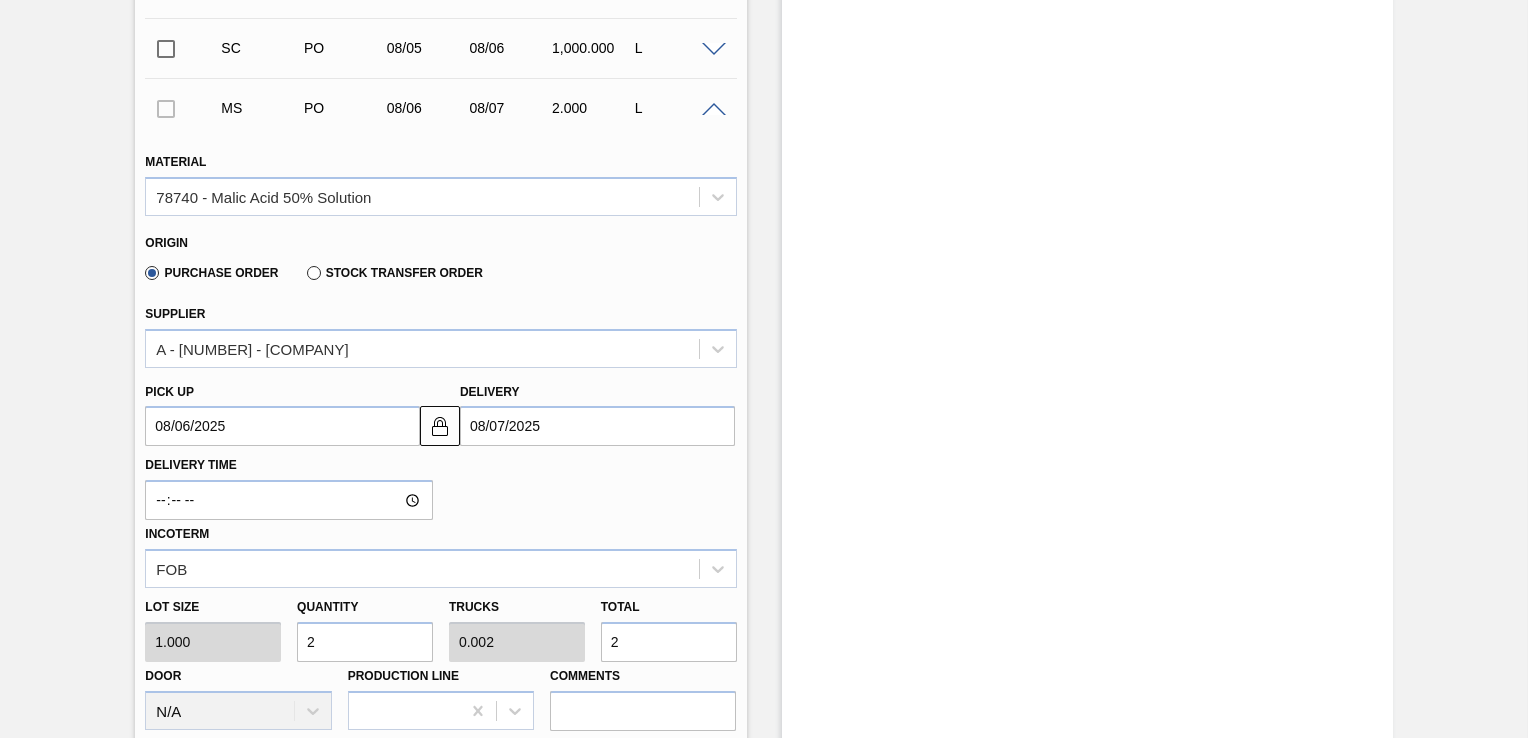 type on "25" 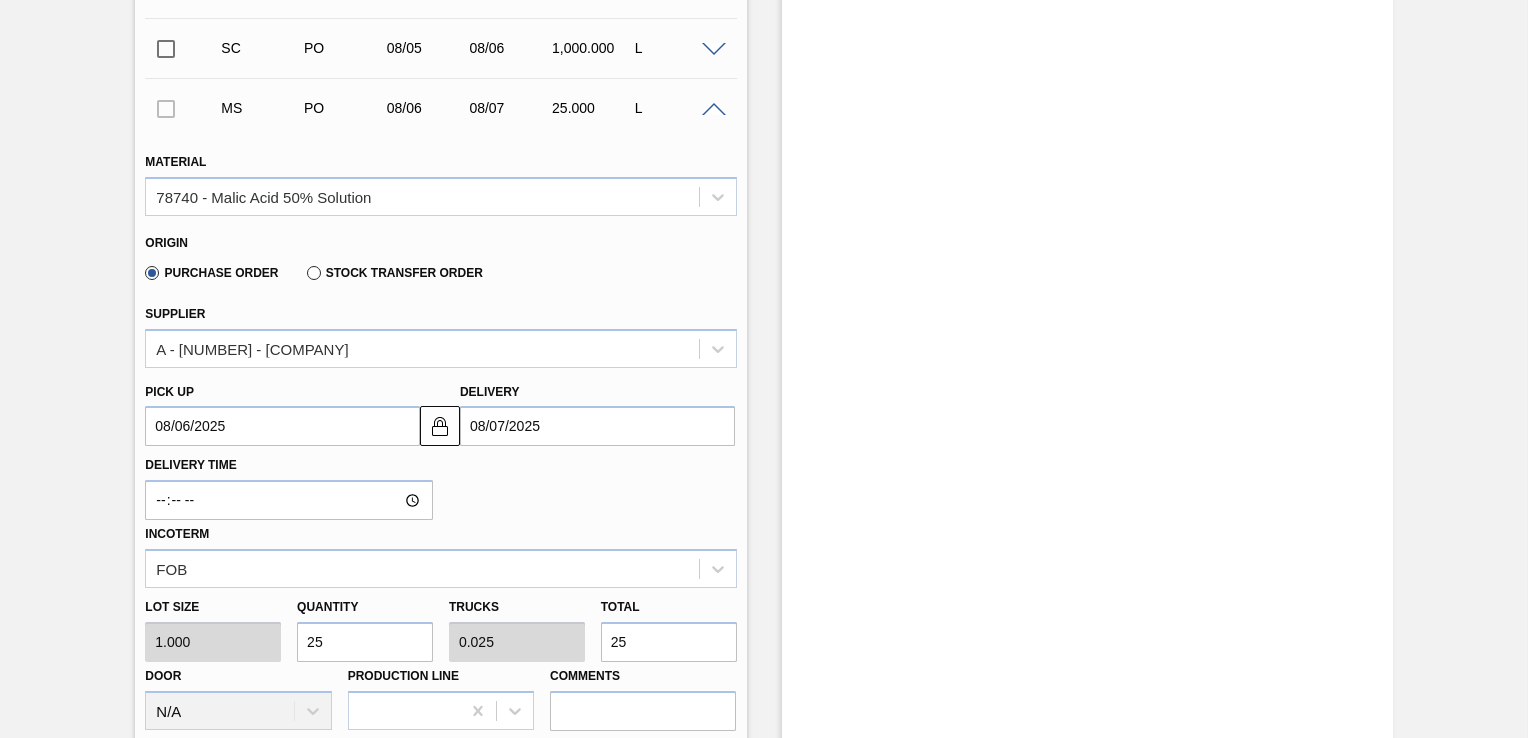 type on "250" 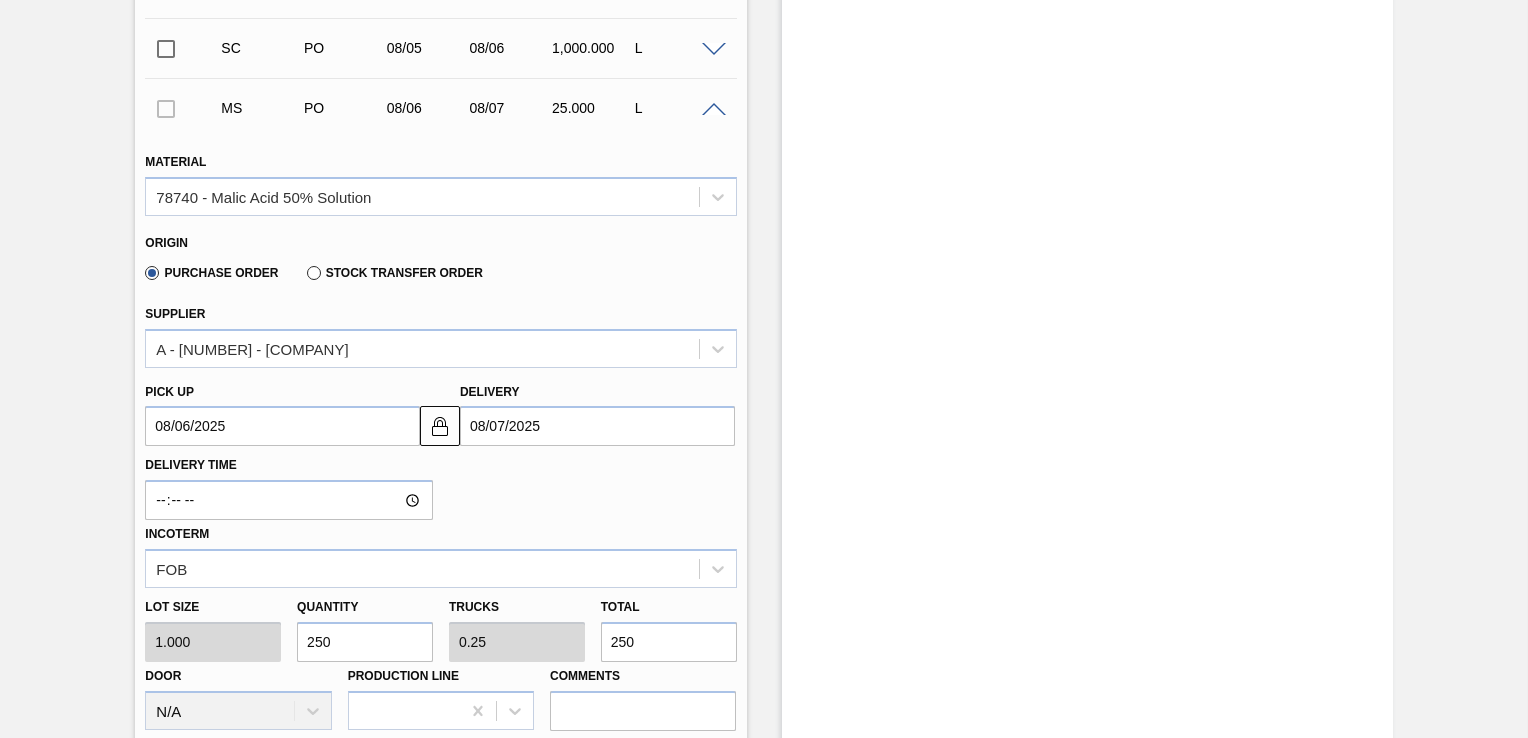 type on "2,500" 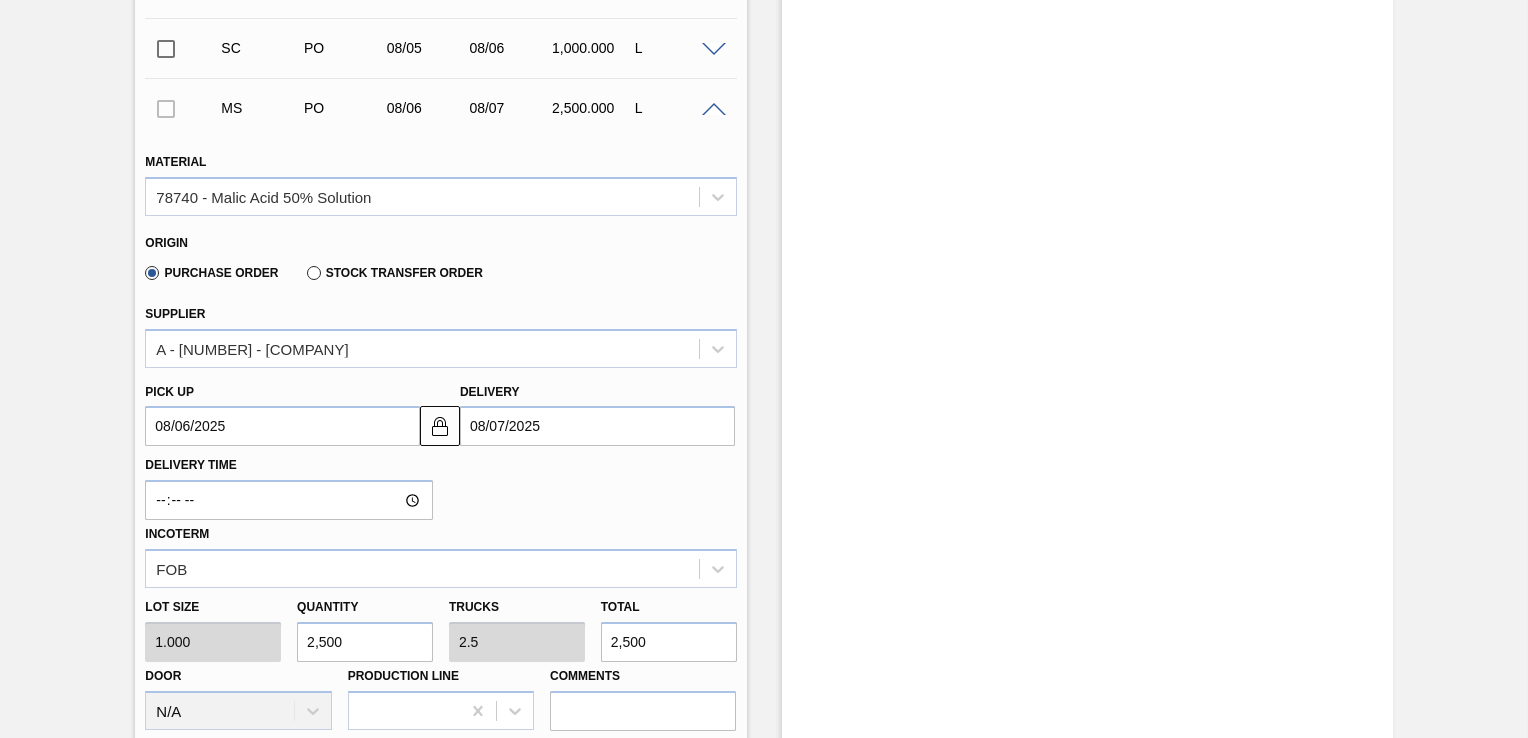 type on "25,000" 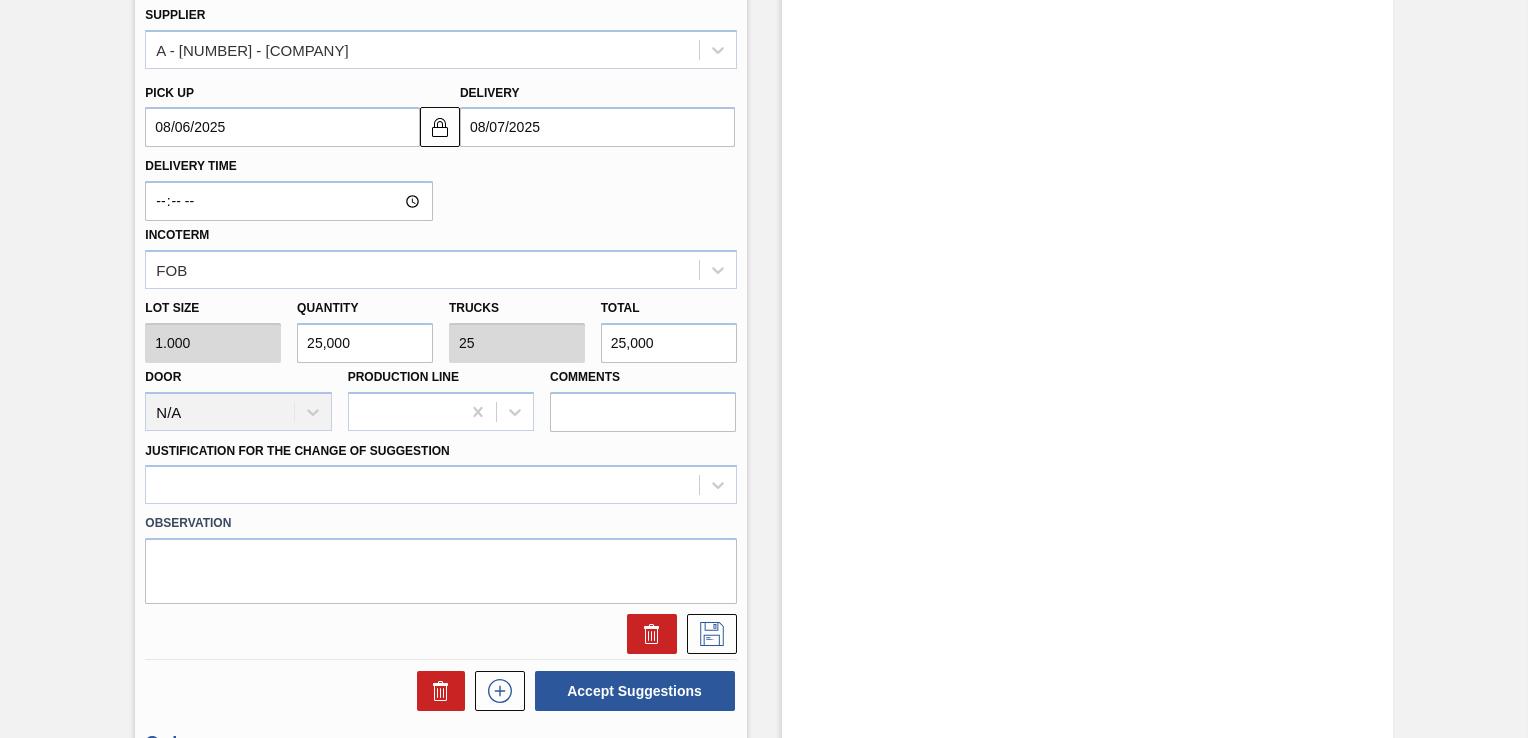 scroll, scrollTop: 2000, scrollLeft: 0, axis: vertical 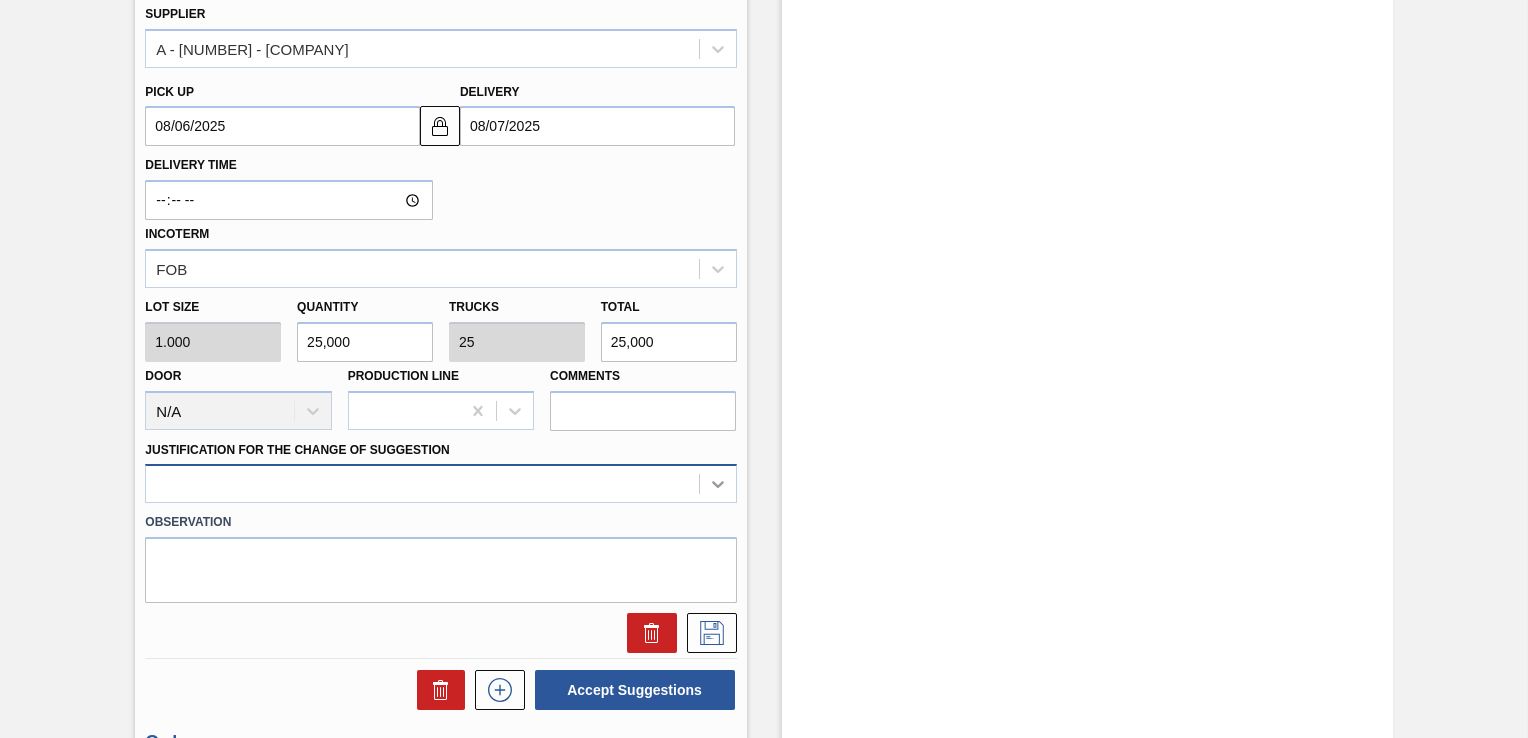 type on "25,000" 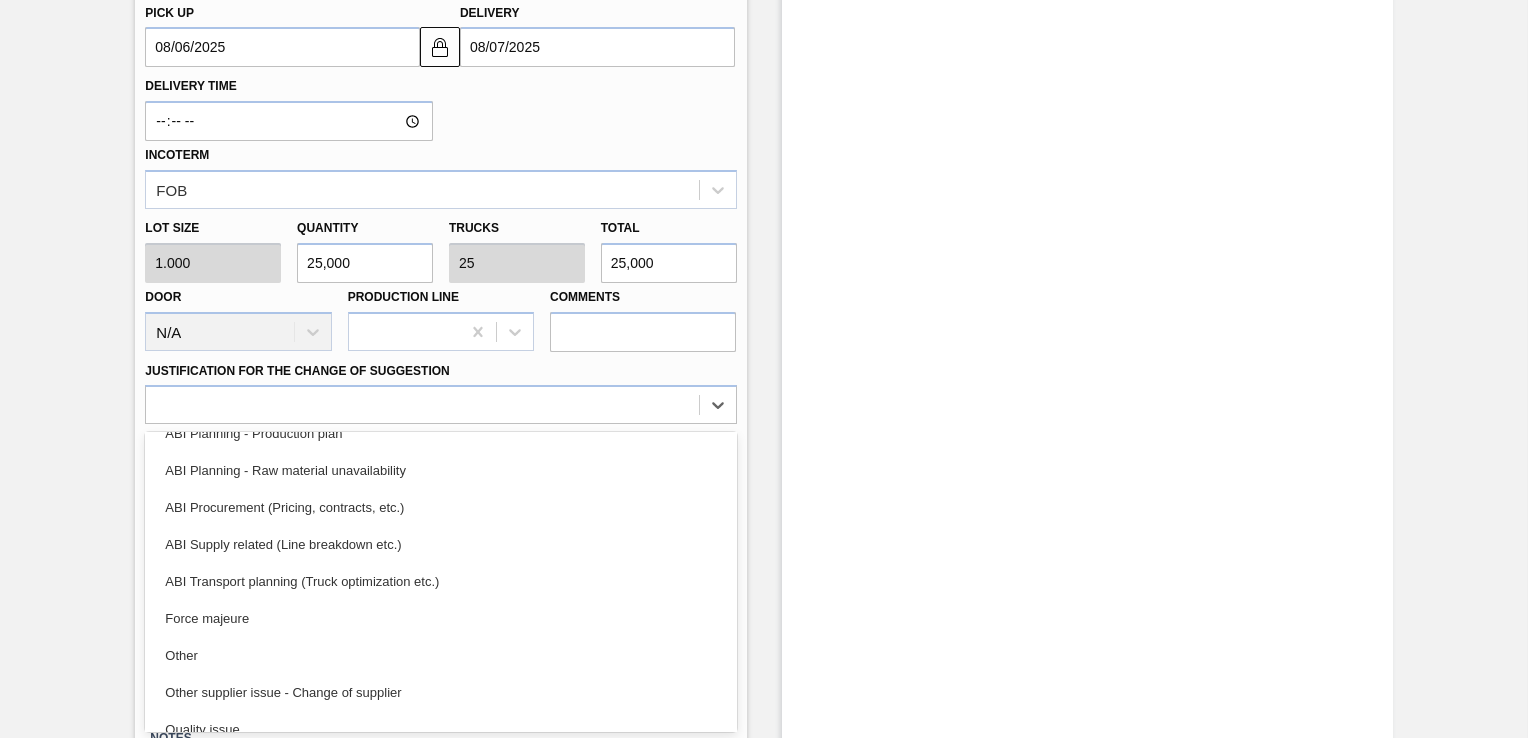 scroll, scrollTop: 174, scrollLeft: 0, axis: vertical 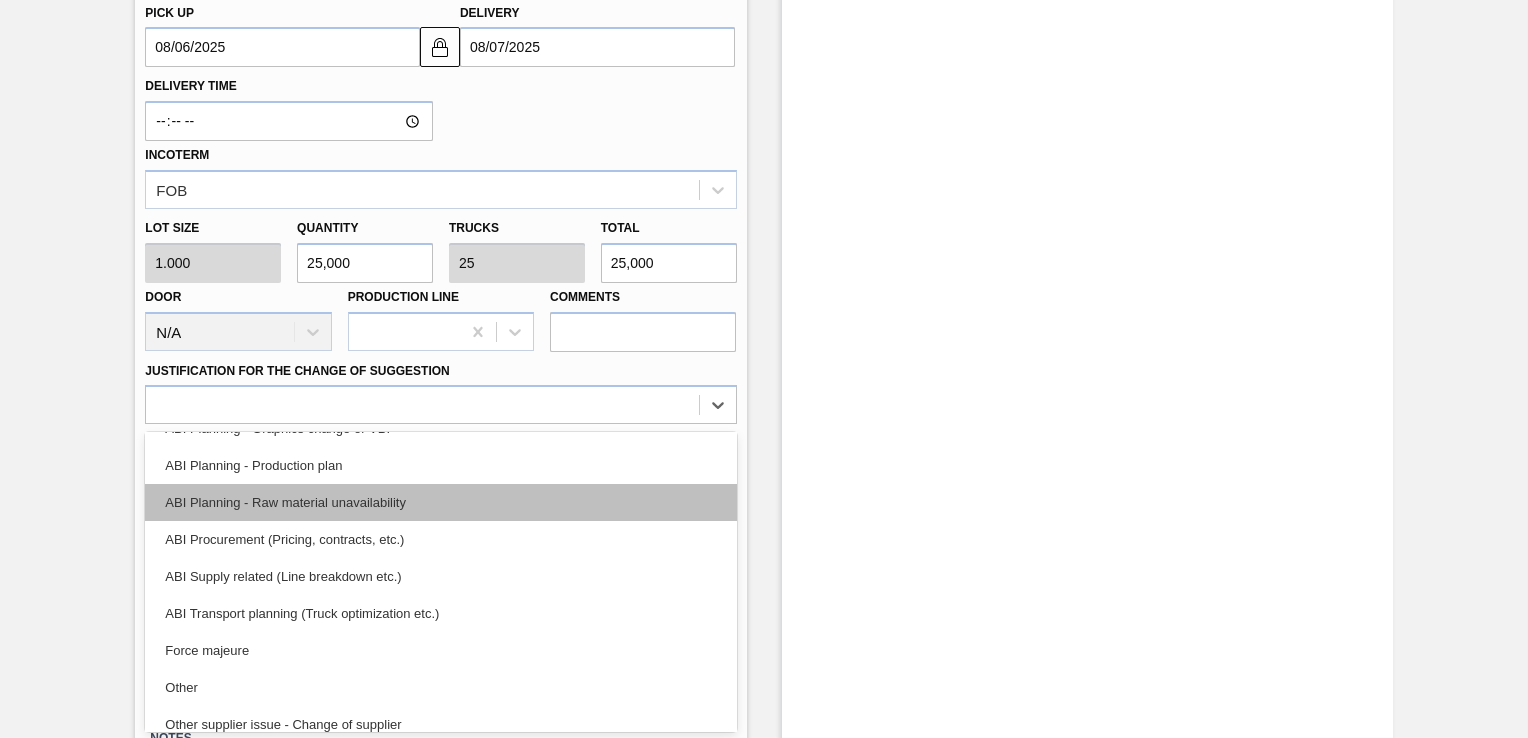 click on "ABI Planning - Raw material unavailability" at bounding box center (440, 502) 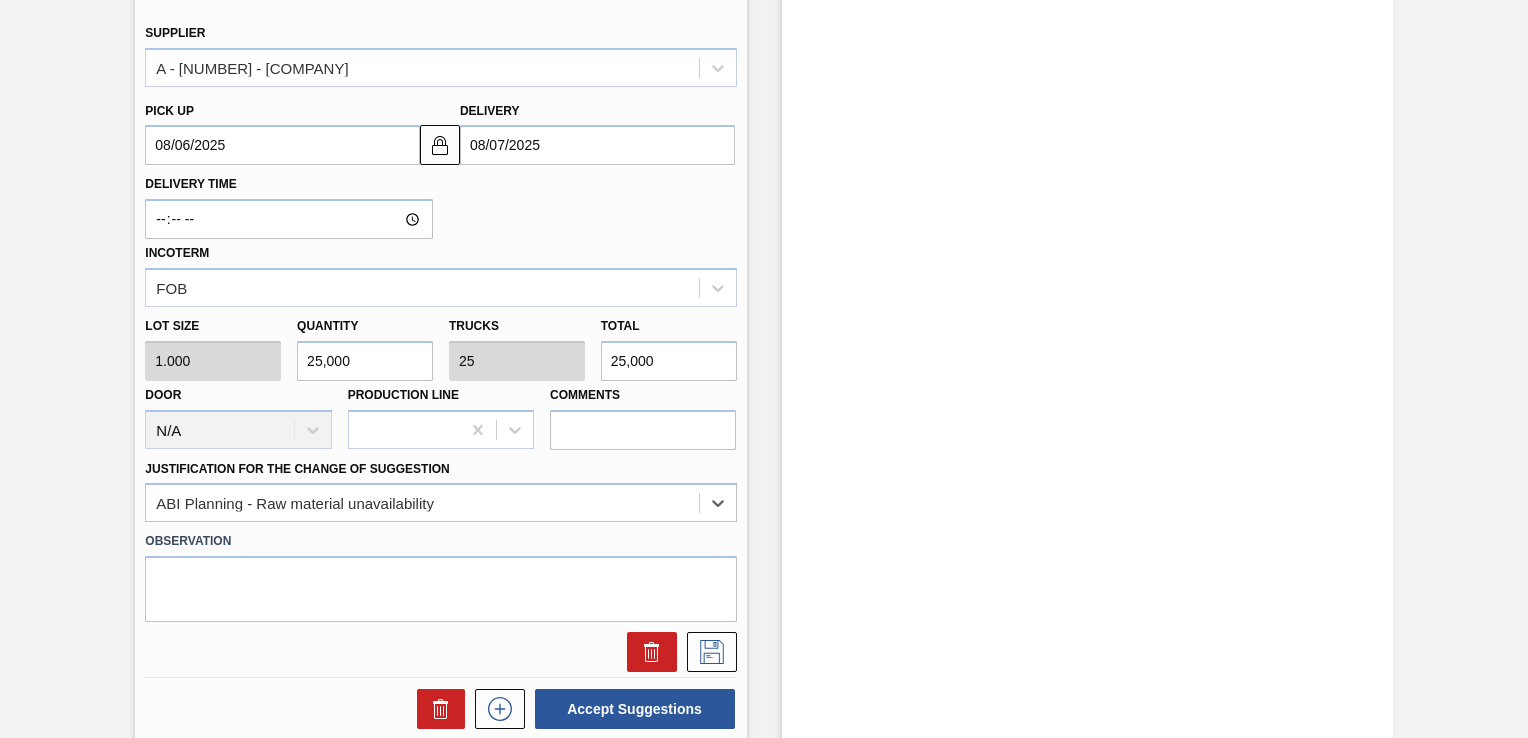scroll, scrollTop: 2179, scrollLeft: 0, axis: vertical 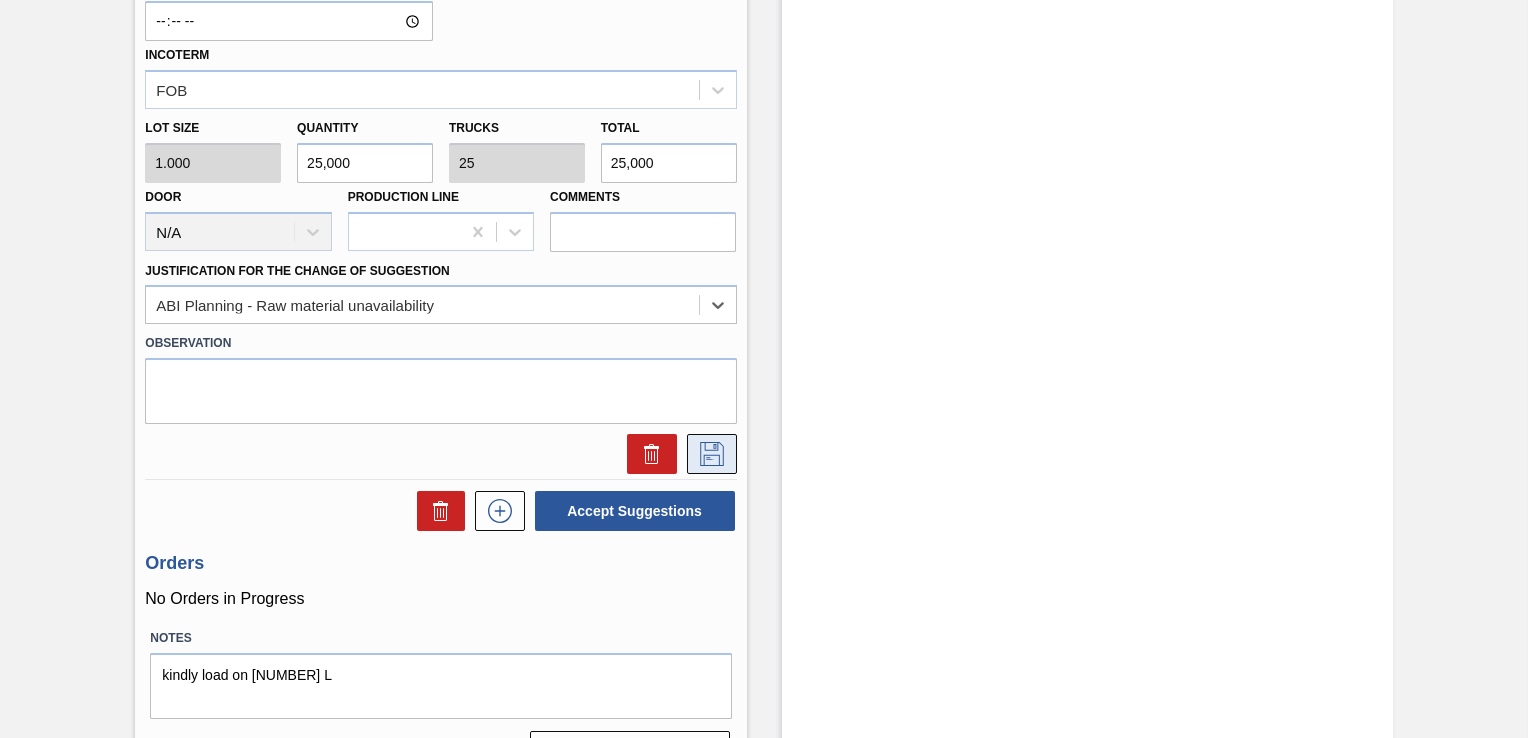 click 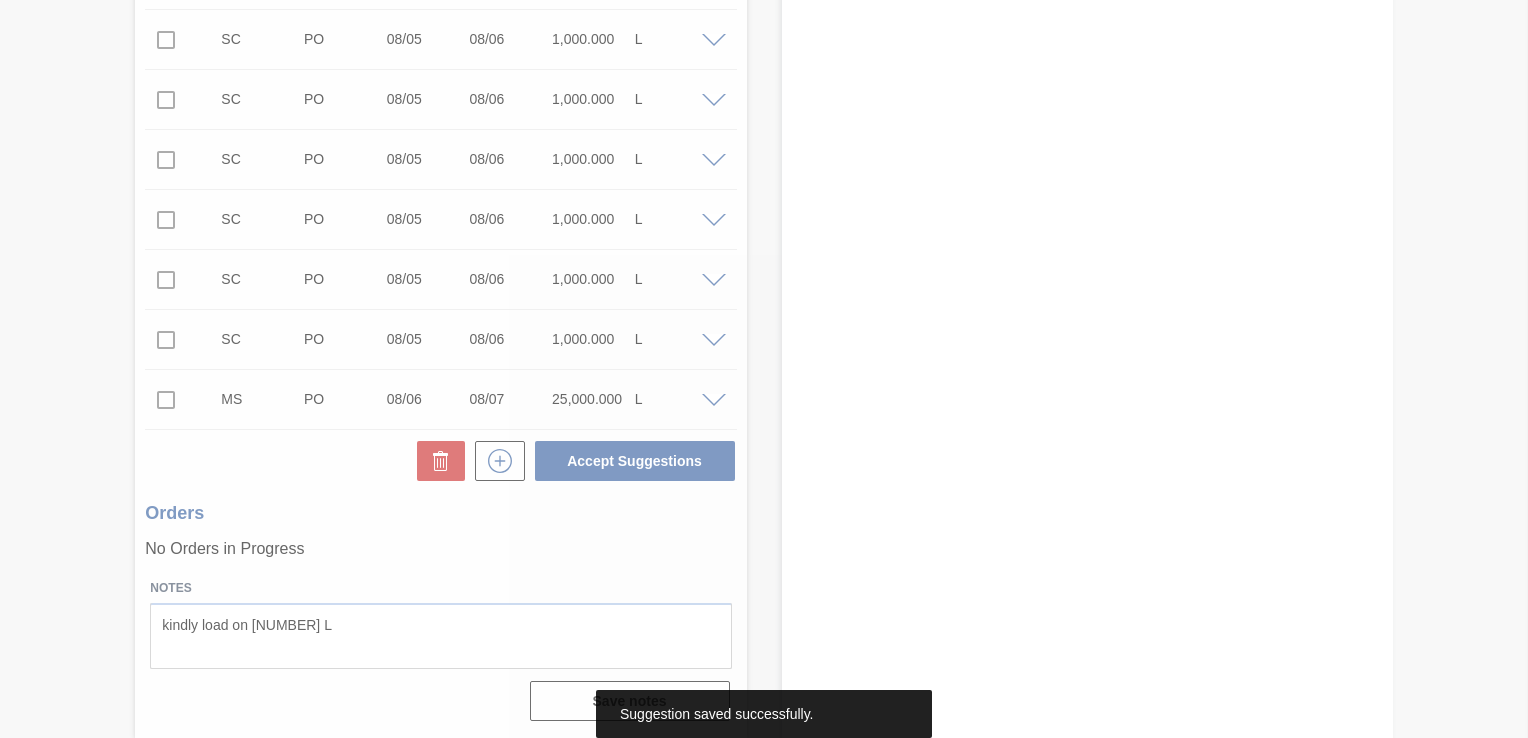 scroll, scrollTop: 1408, scrollLeft: 0, axis: vertical 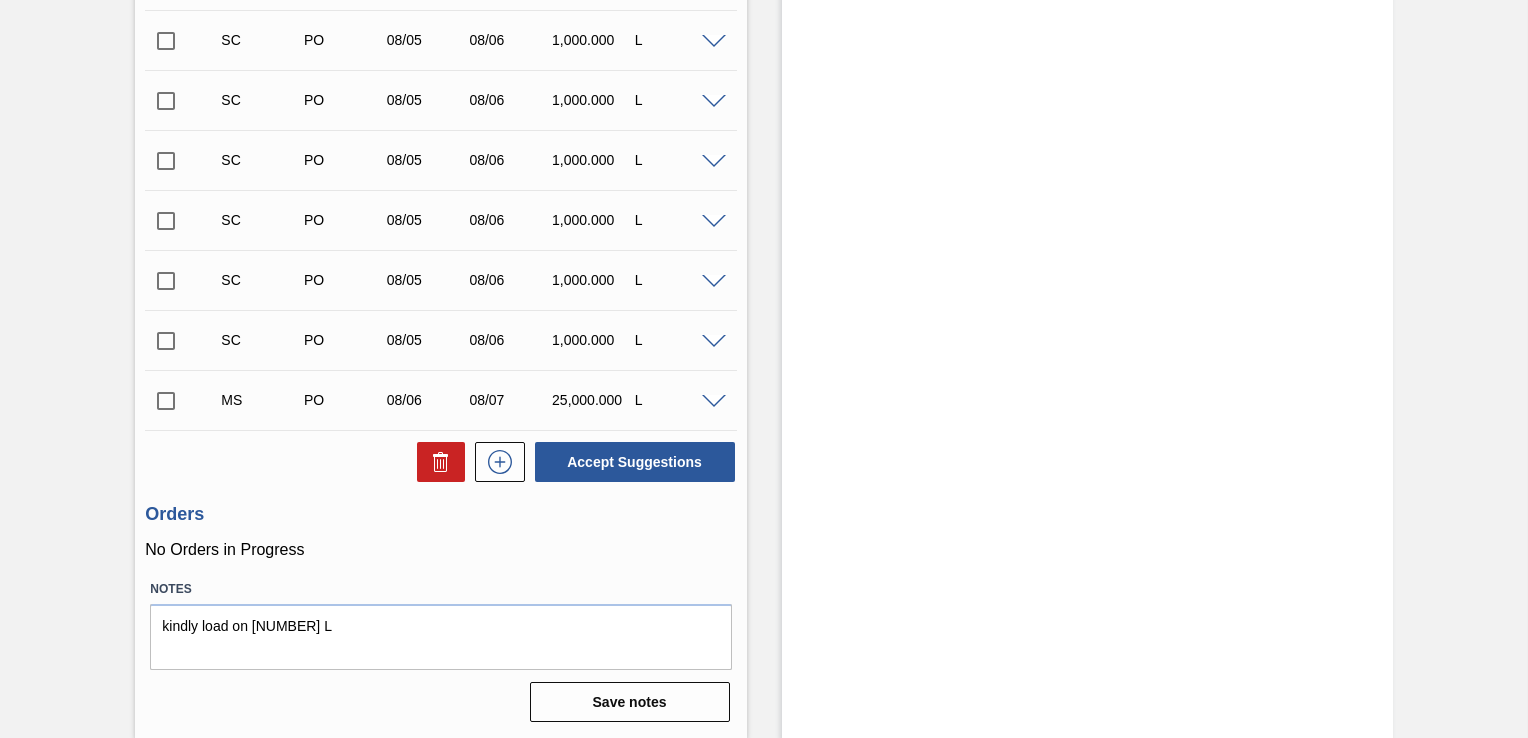 click at bounding box center (166, 401) 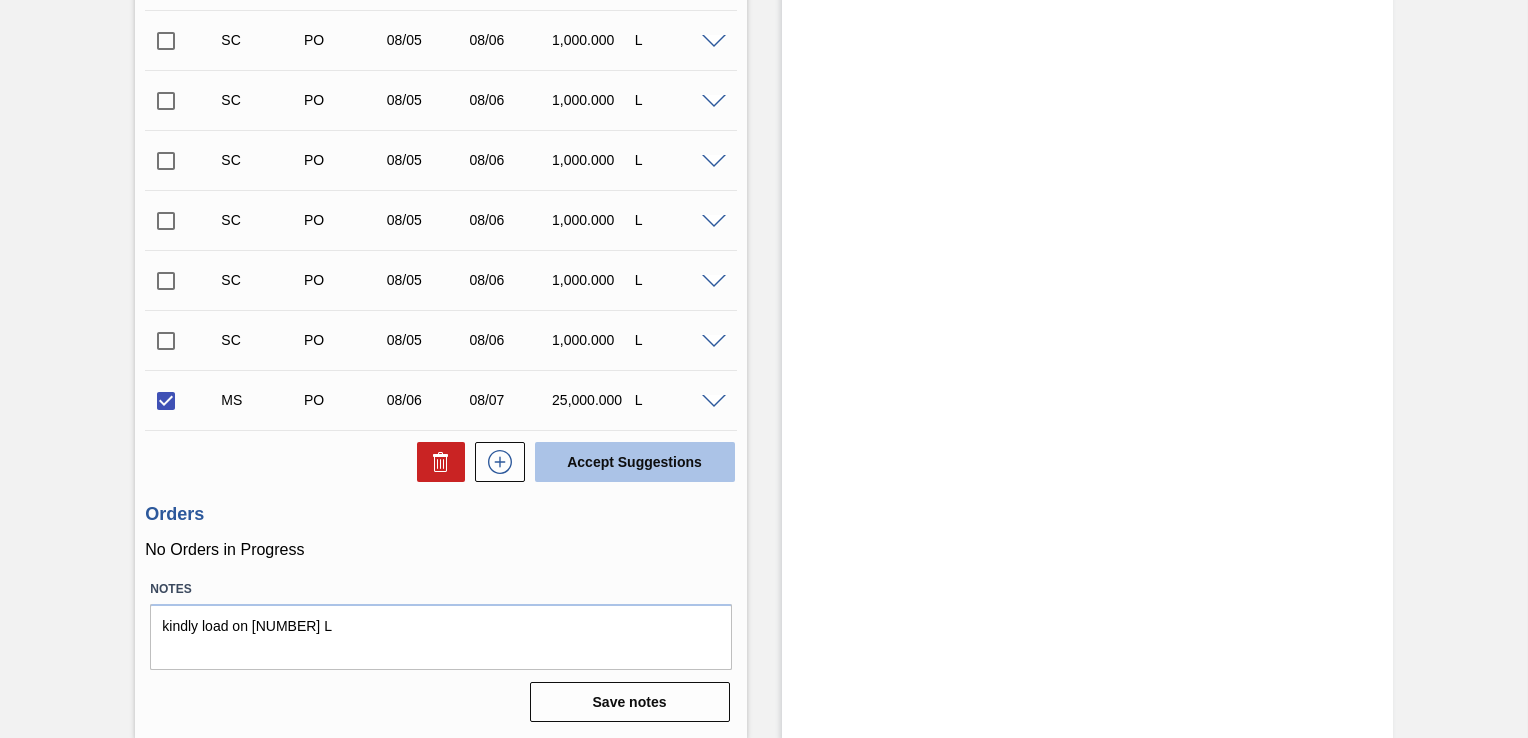 click on "Accept Suggestions" at bounding box center [635, 462] 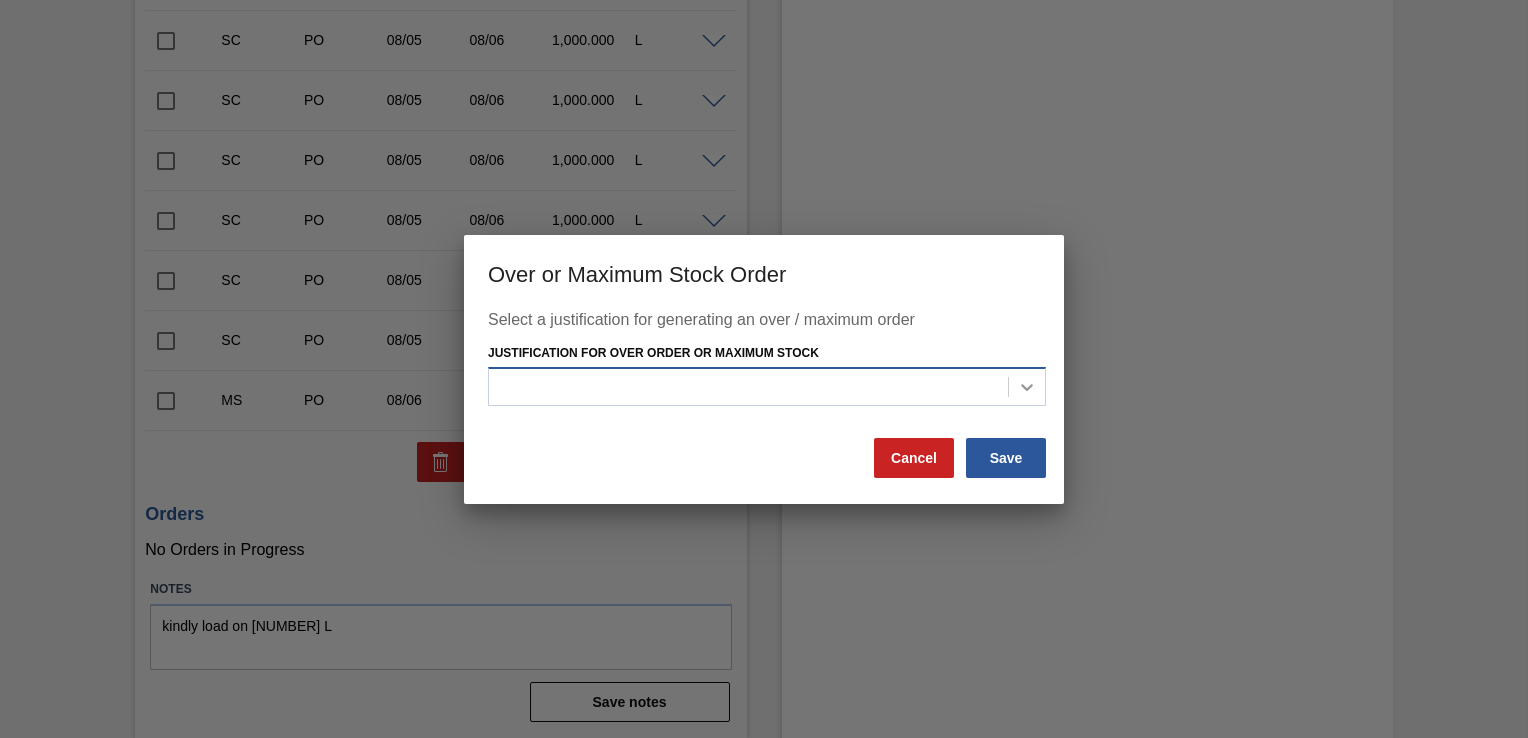 click at bounding box center (1027, 387) 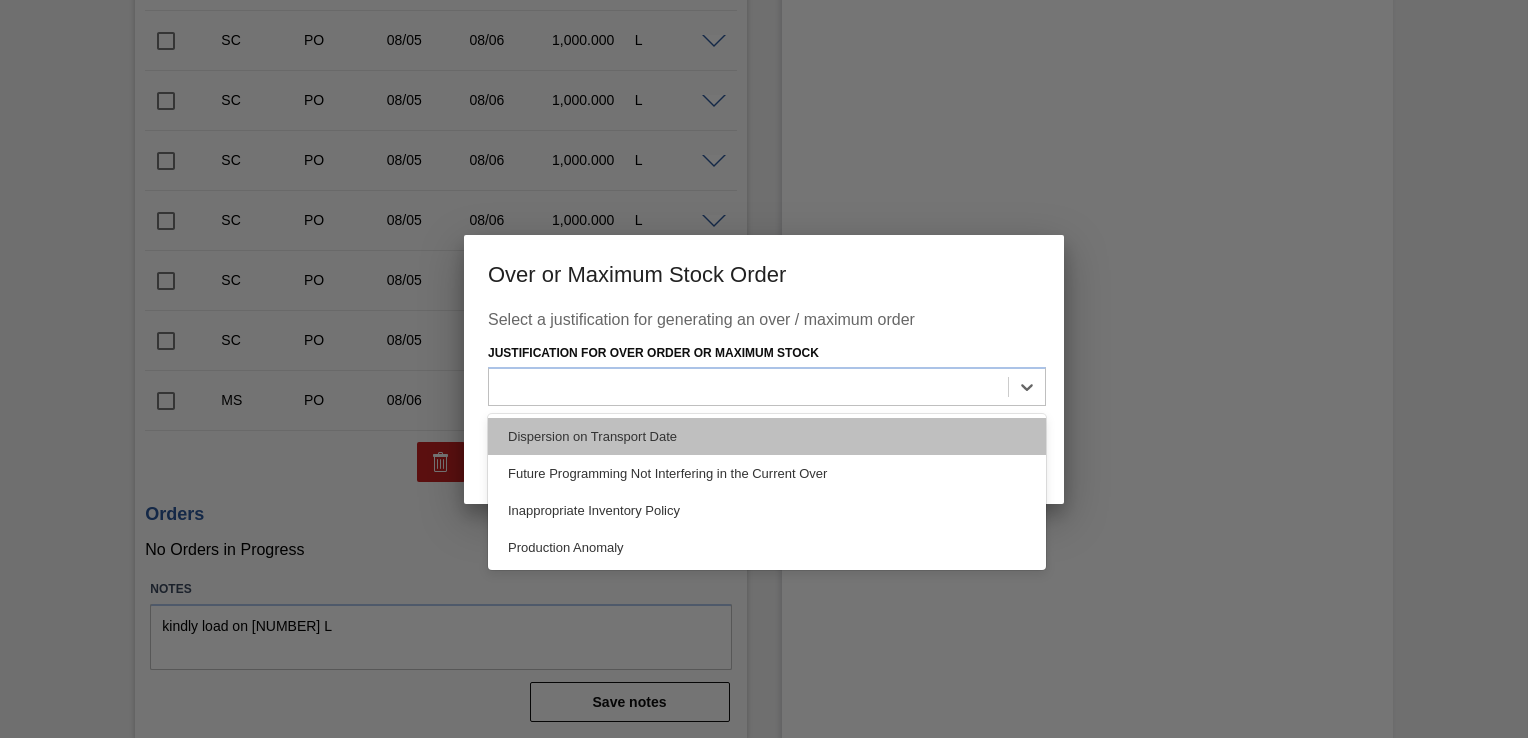 click on "Dispersion on Transport Date" at bounding box center (767, 436) 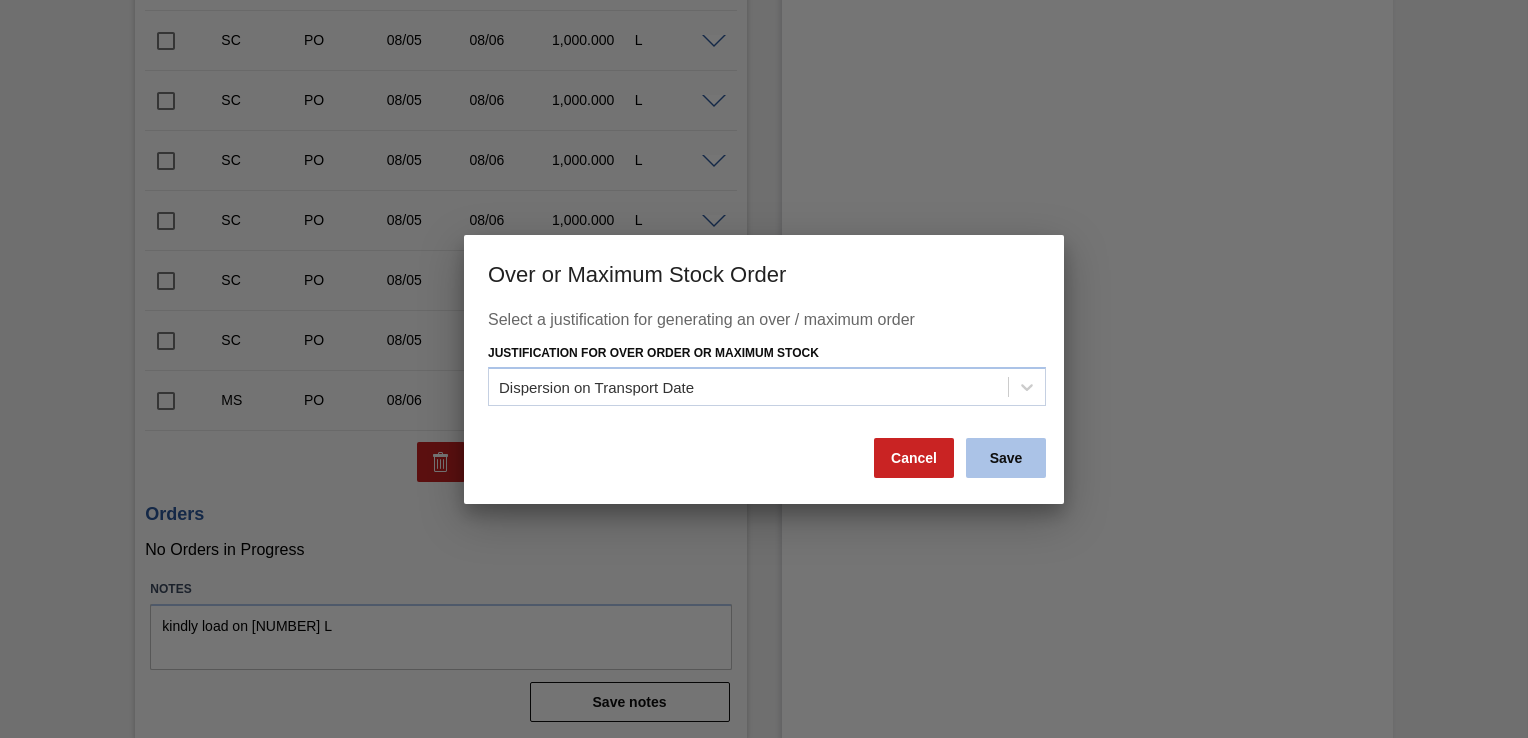click on "Save" at bounding box center (1006, 458) 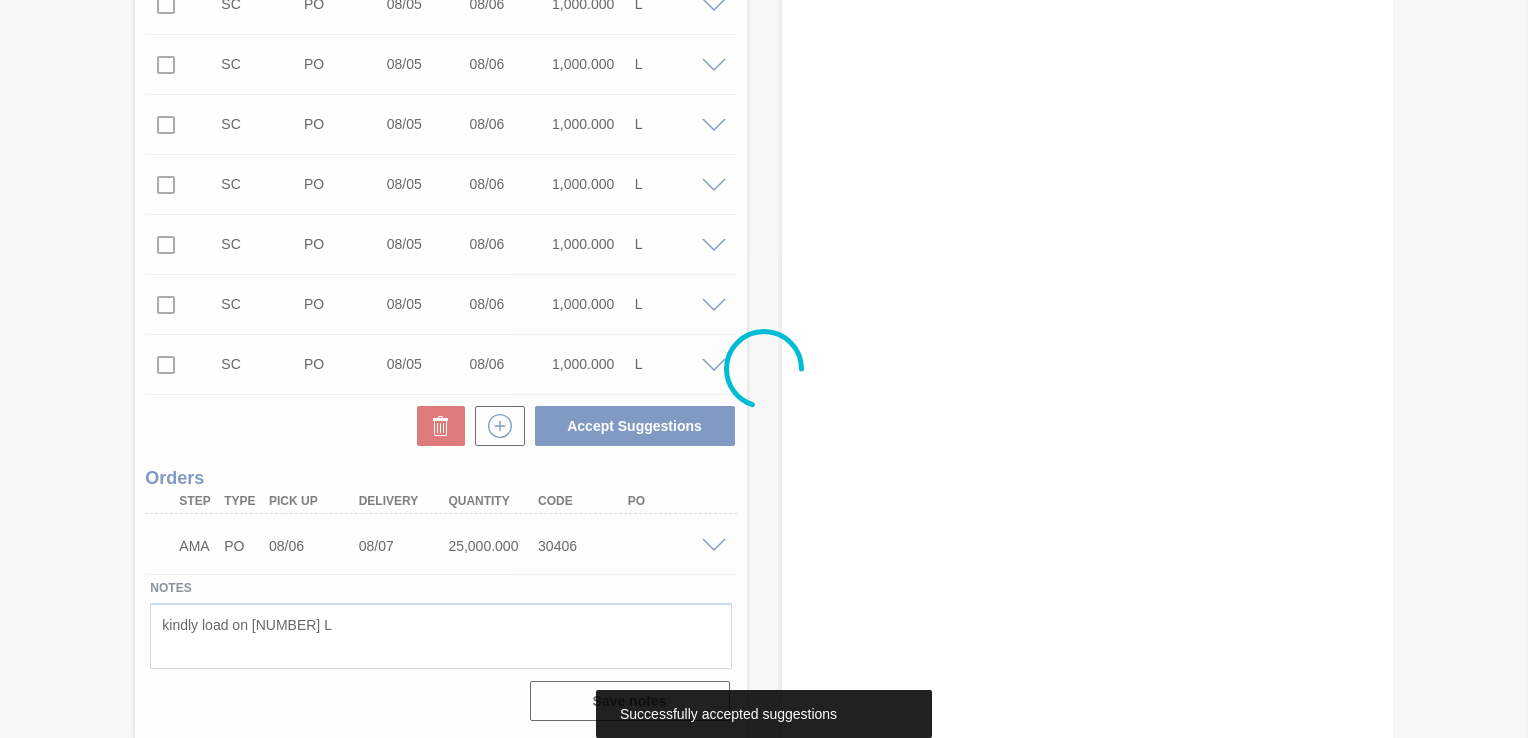 scroll, scrollTop: 1383, scrollLeft: 0, axis: vertical 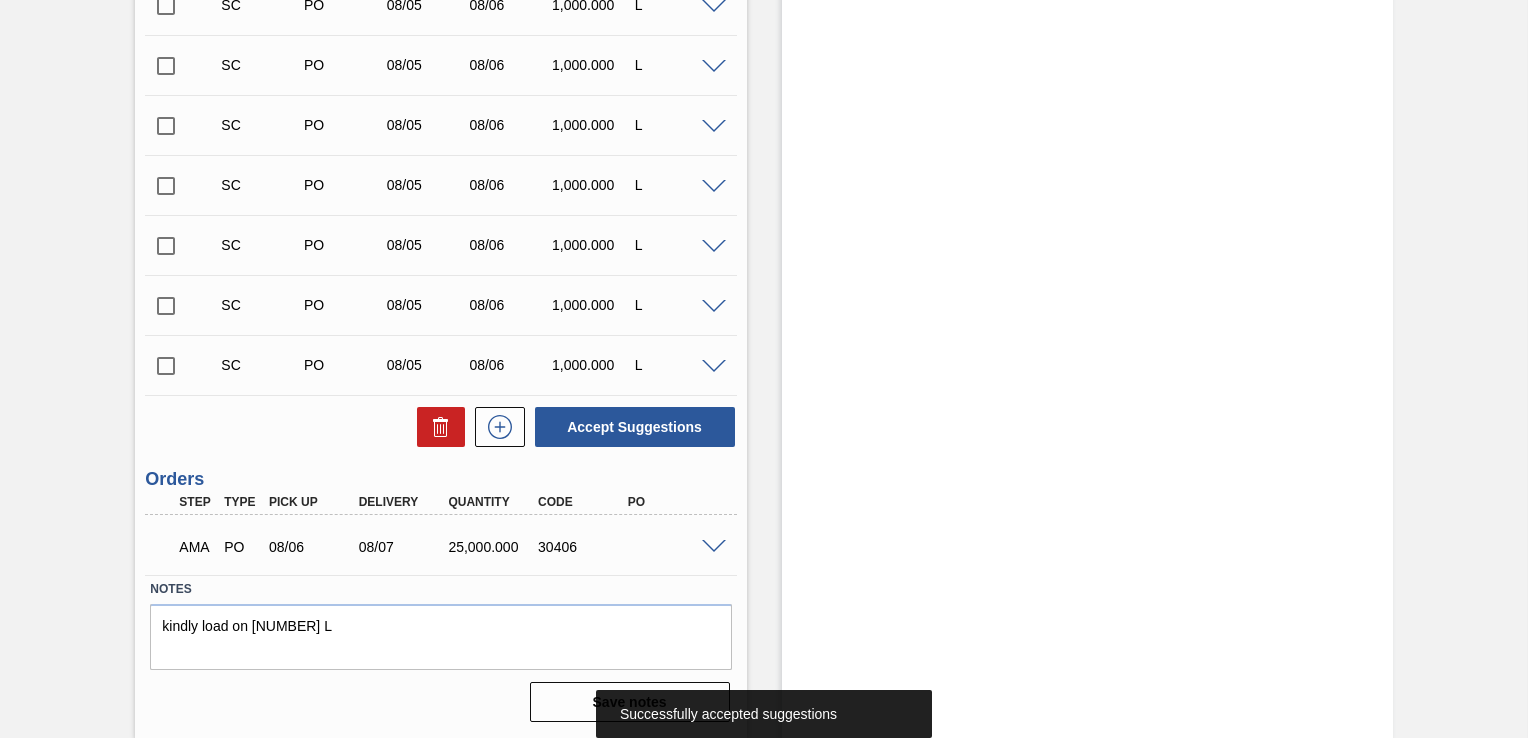 click at bounding box center (714, 547) 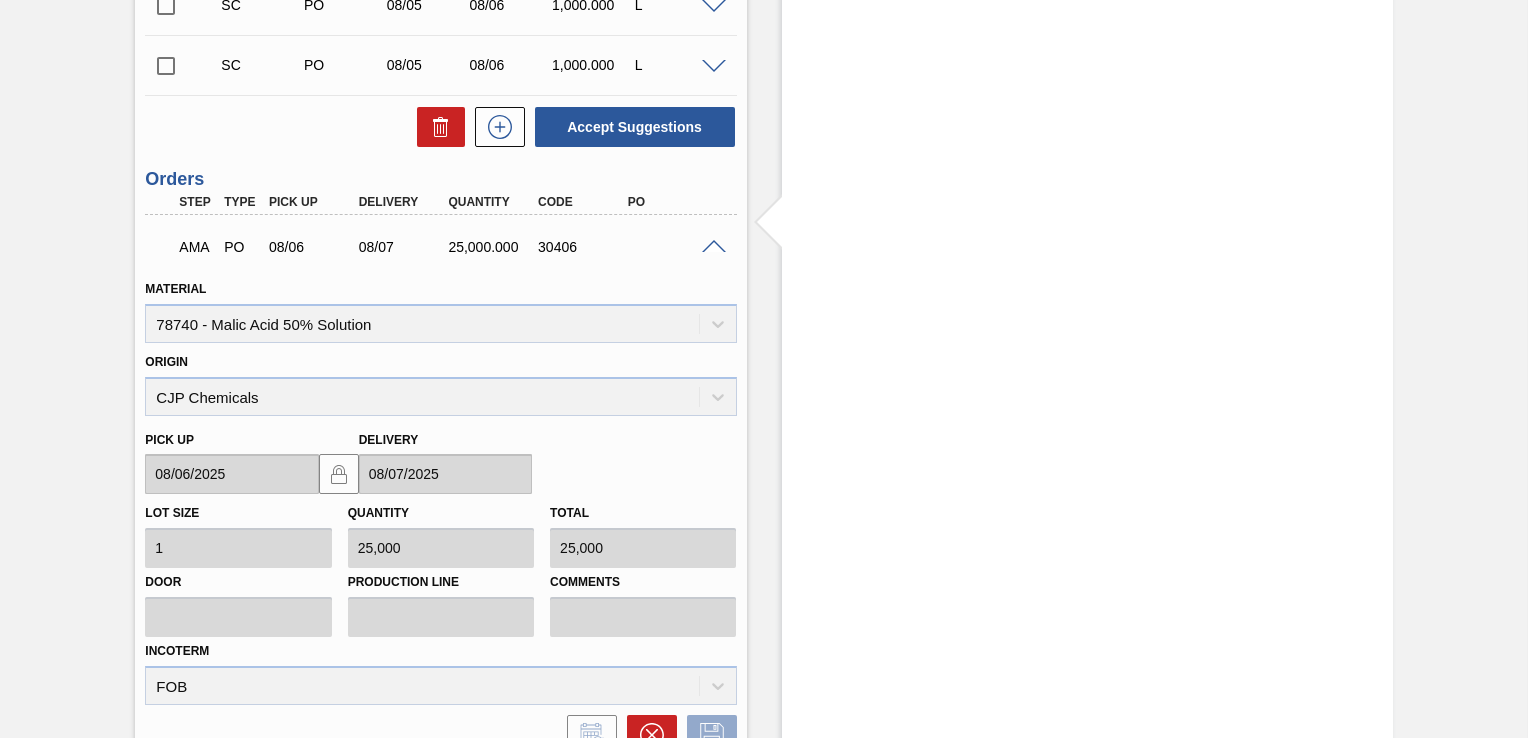 scroll, scrollTop: 1665, scrollLeft: 0, axis: vertical 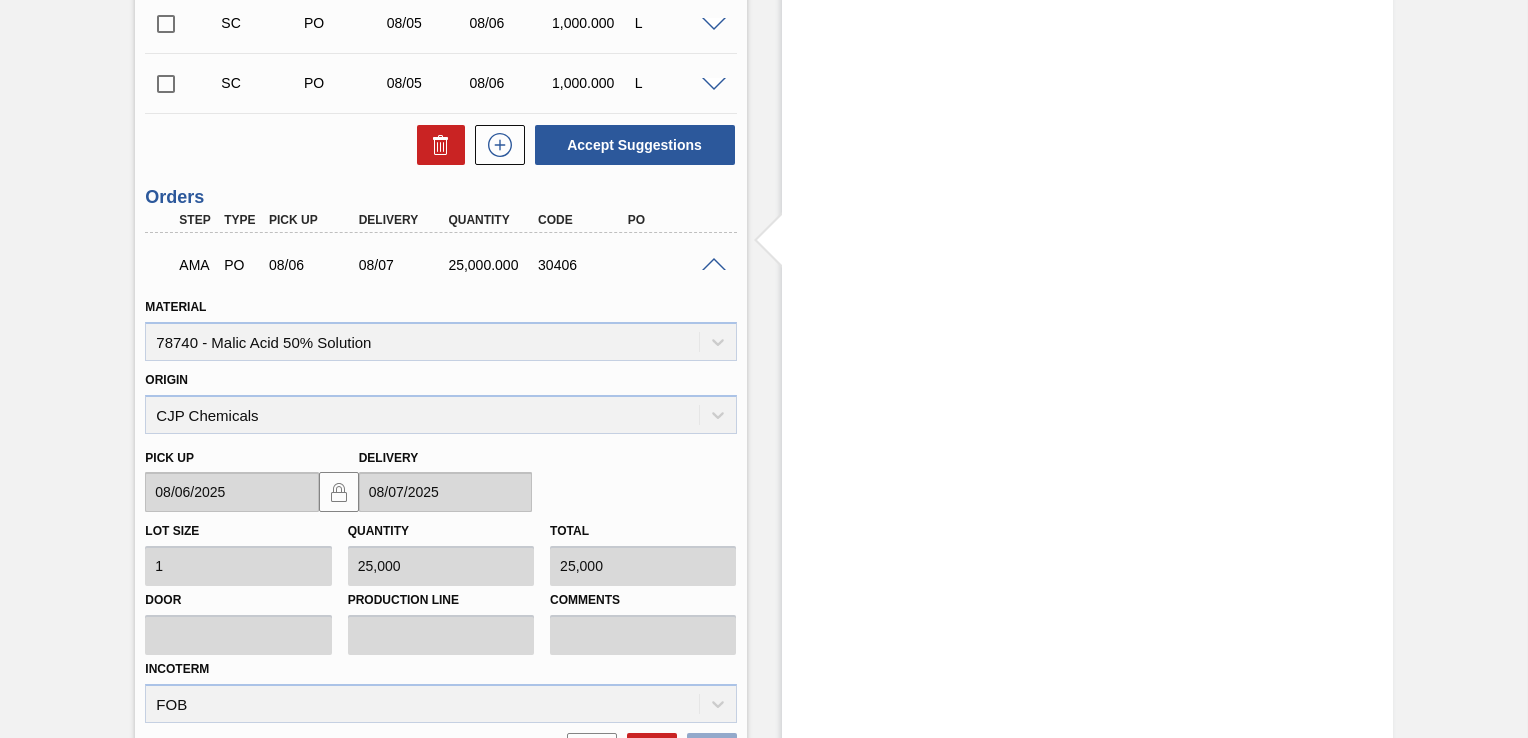 click at bounding box center [714, 265] 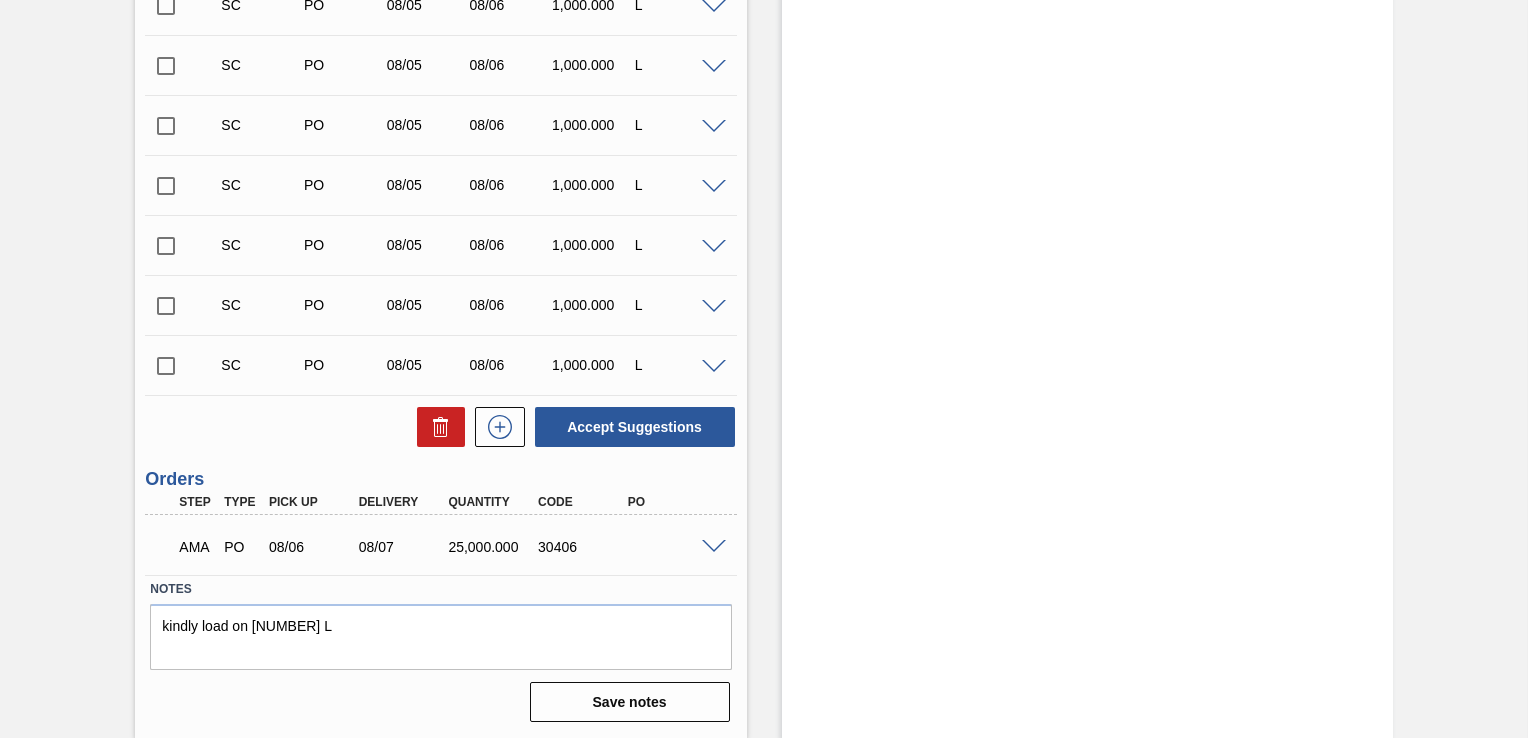 click at bounding box center (714, 547) 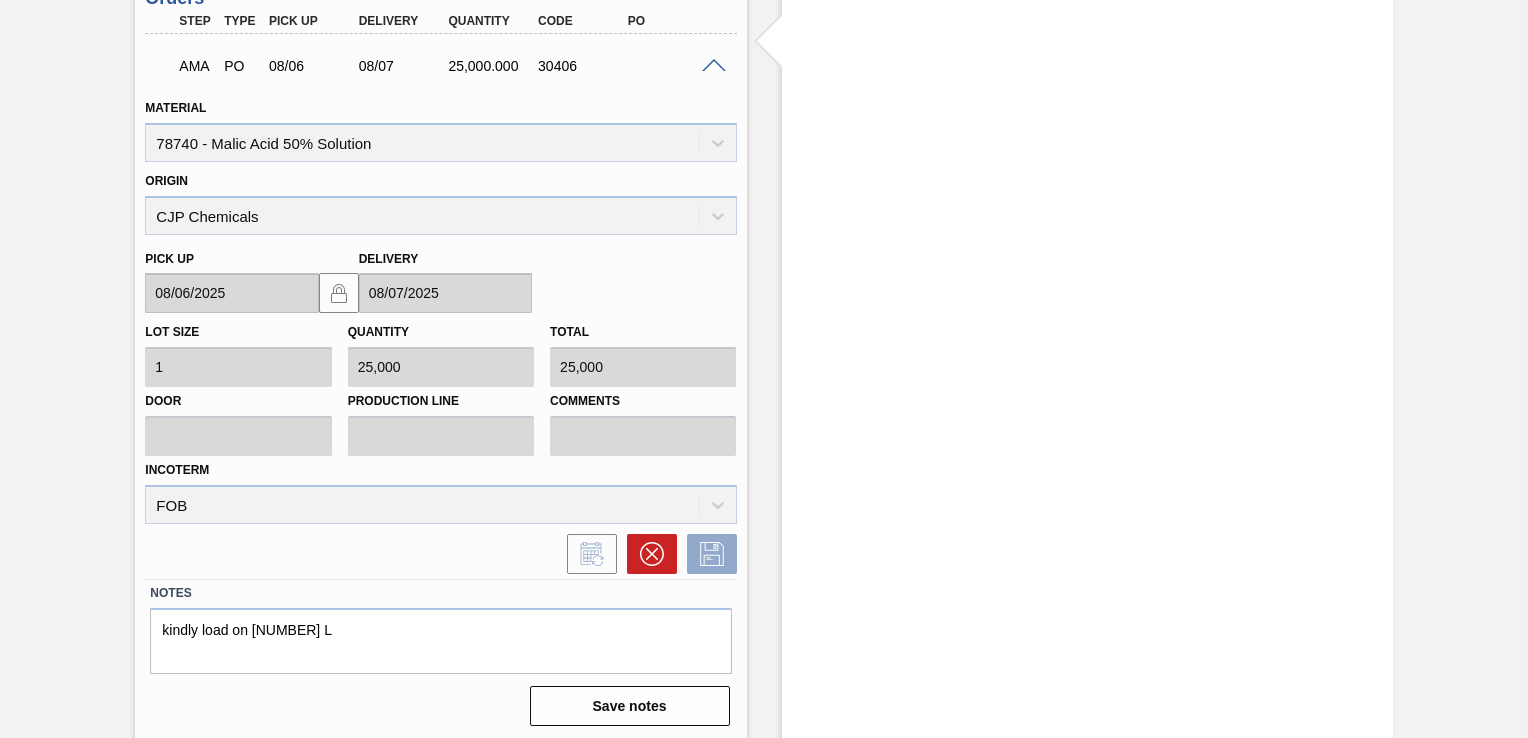 scroll, scrollTop: 1865, scrollLeft: 0, axis: vertical 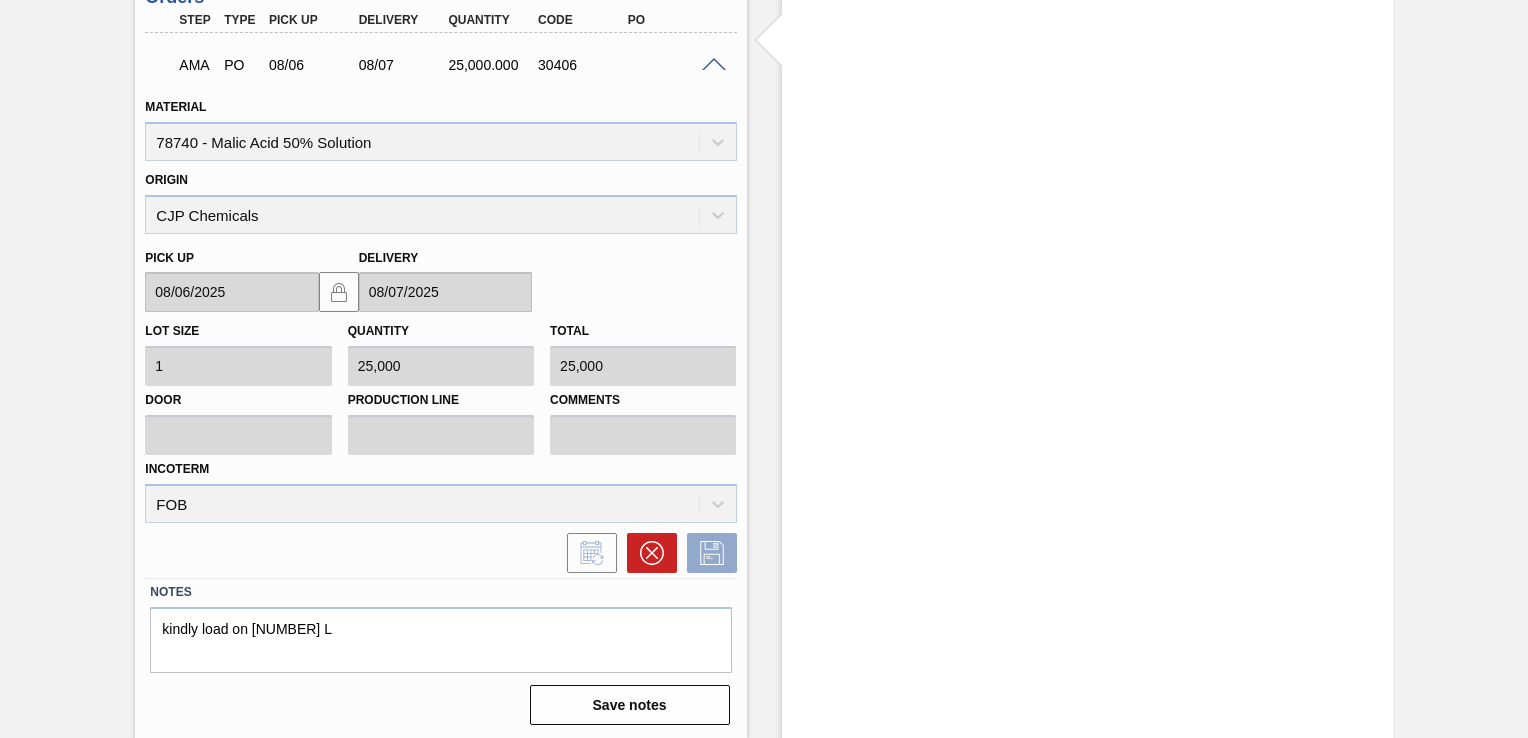 click on "Incoterm FOB" at bounding box center [440, 489] 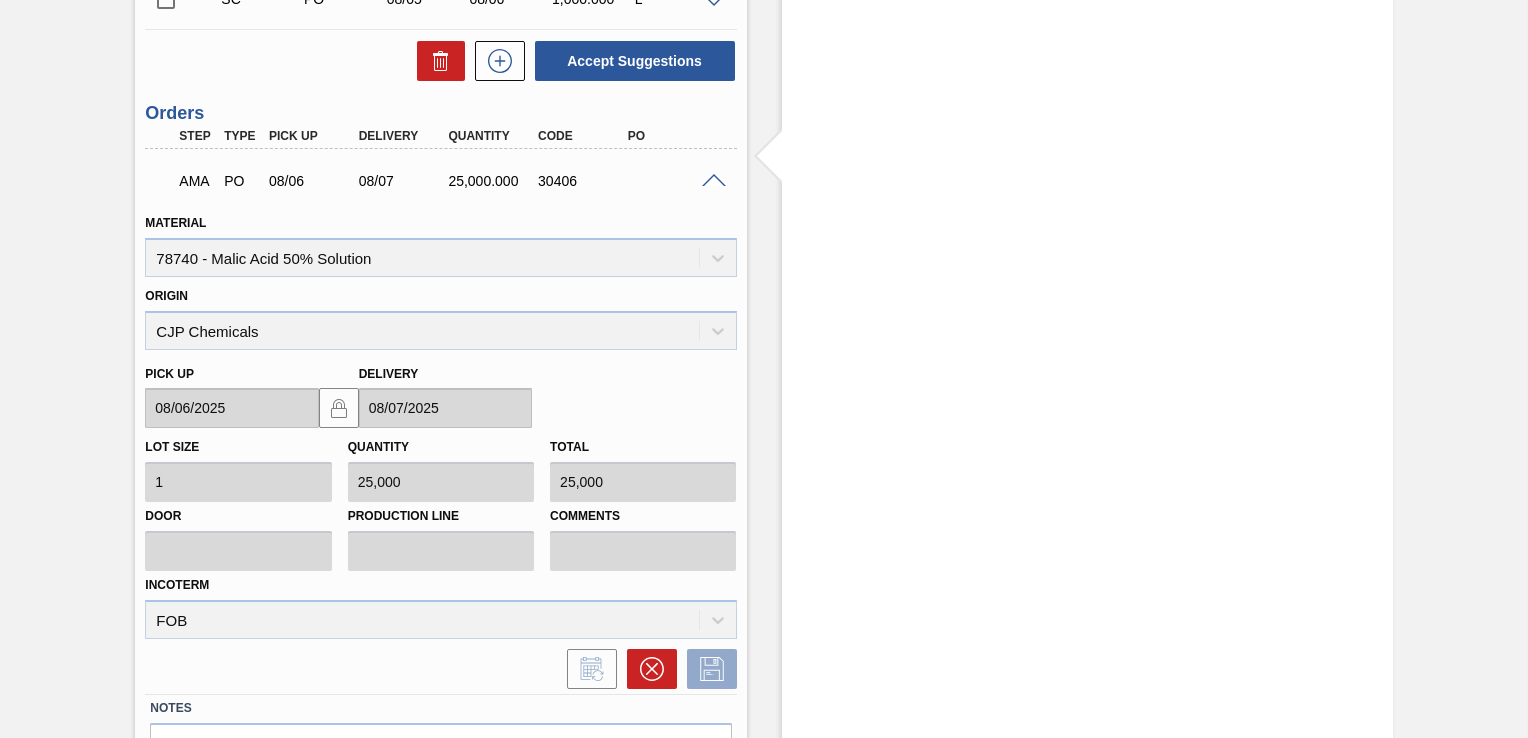 scroll, scrollTop: 1565, scrollLeft: 0, axis: vertical 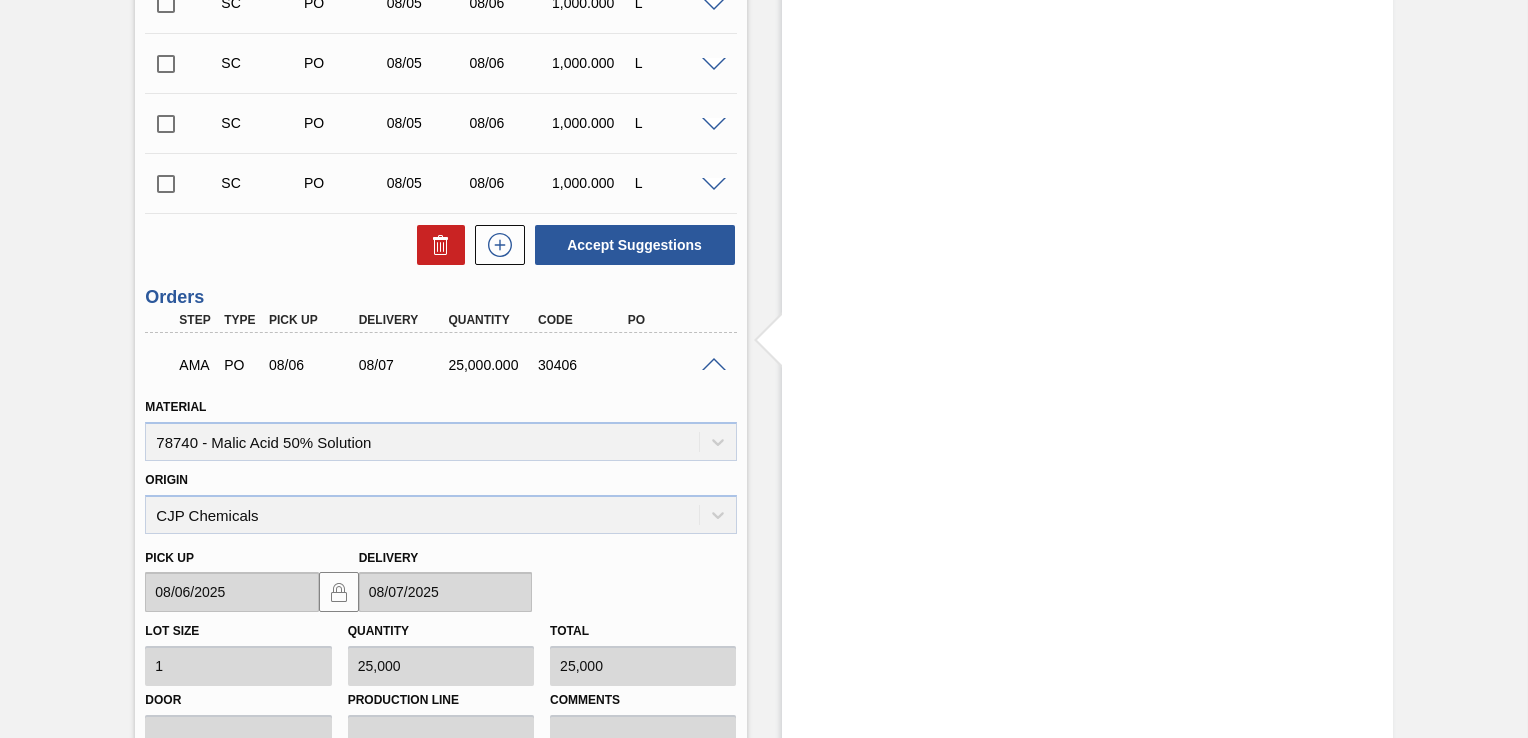 click at bounding box center [714, 365] 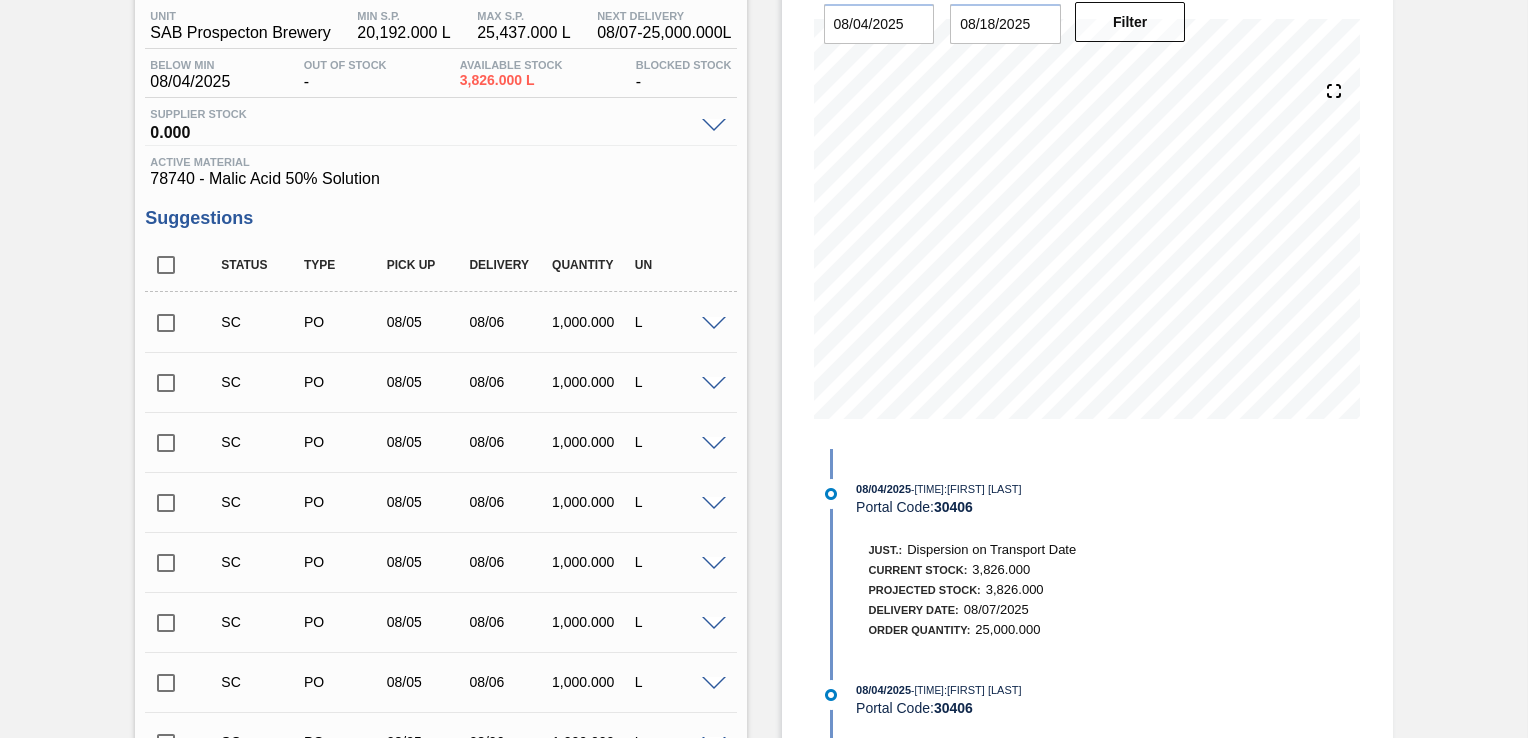 scroll, scrollTop: 0, scrollLeft: 0, axis: both 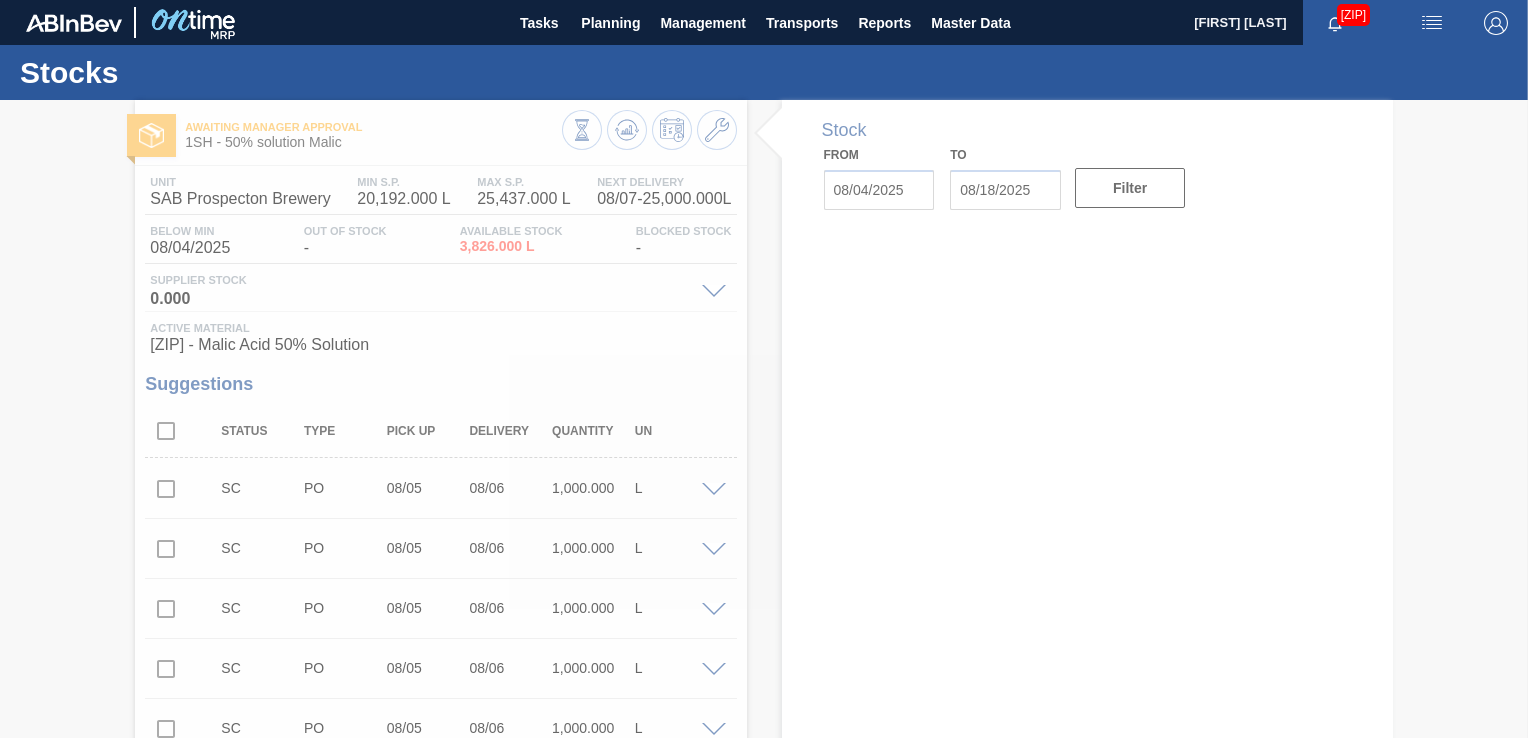 type on "08/06/2025" 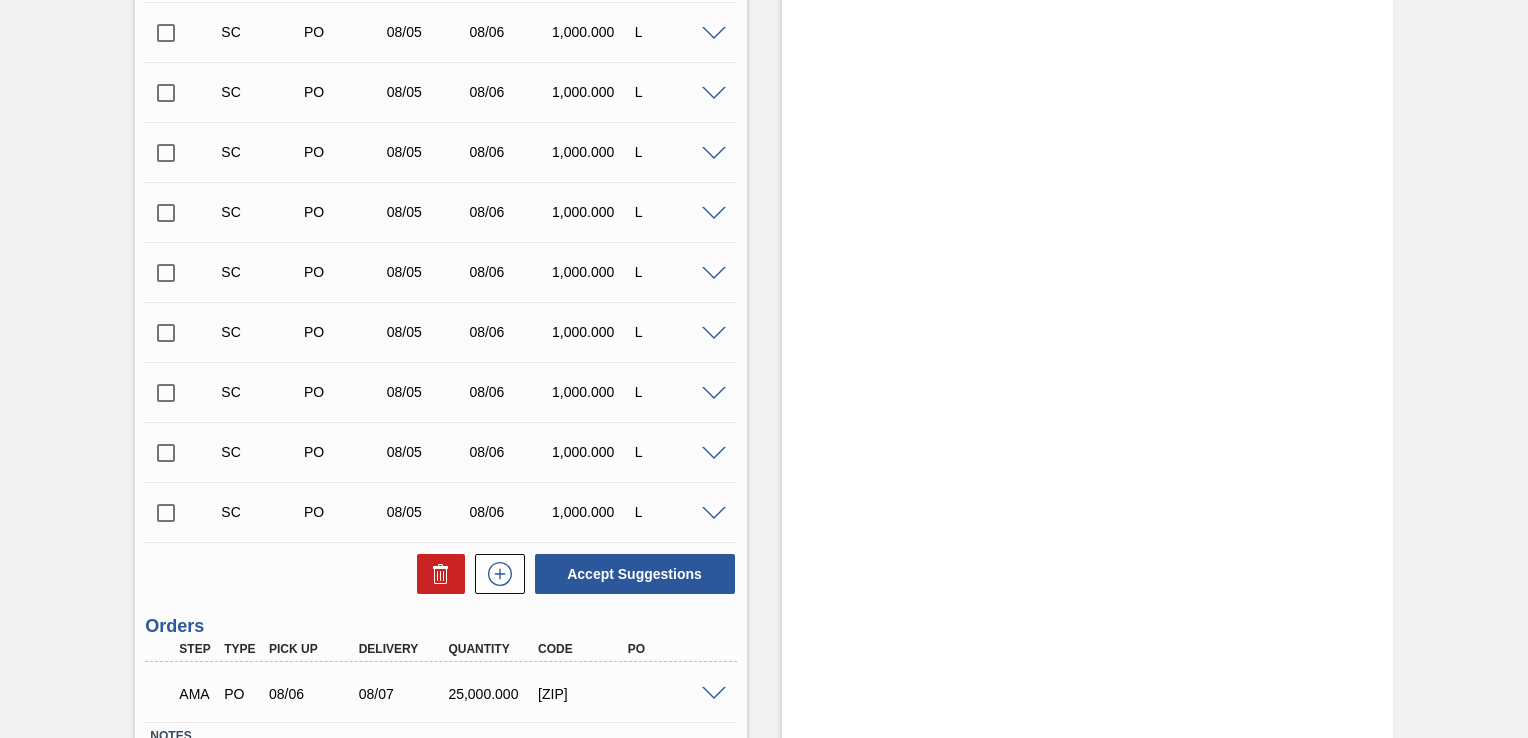 scroll, scrollTop: 1383, scrollLeft: 0, axis: vertical 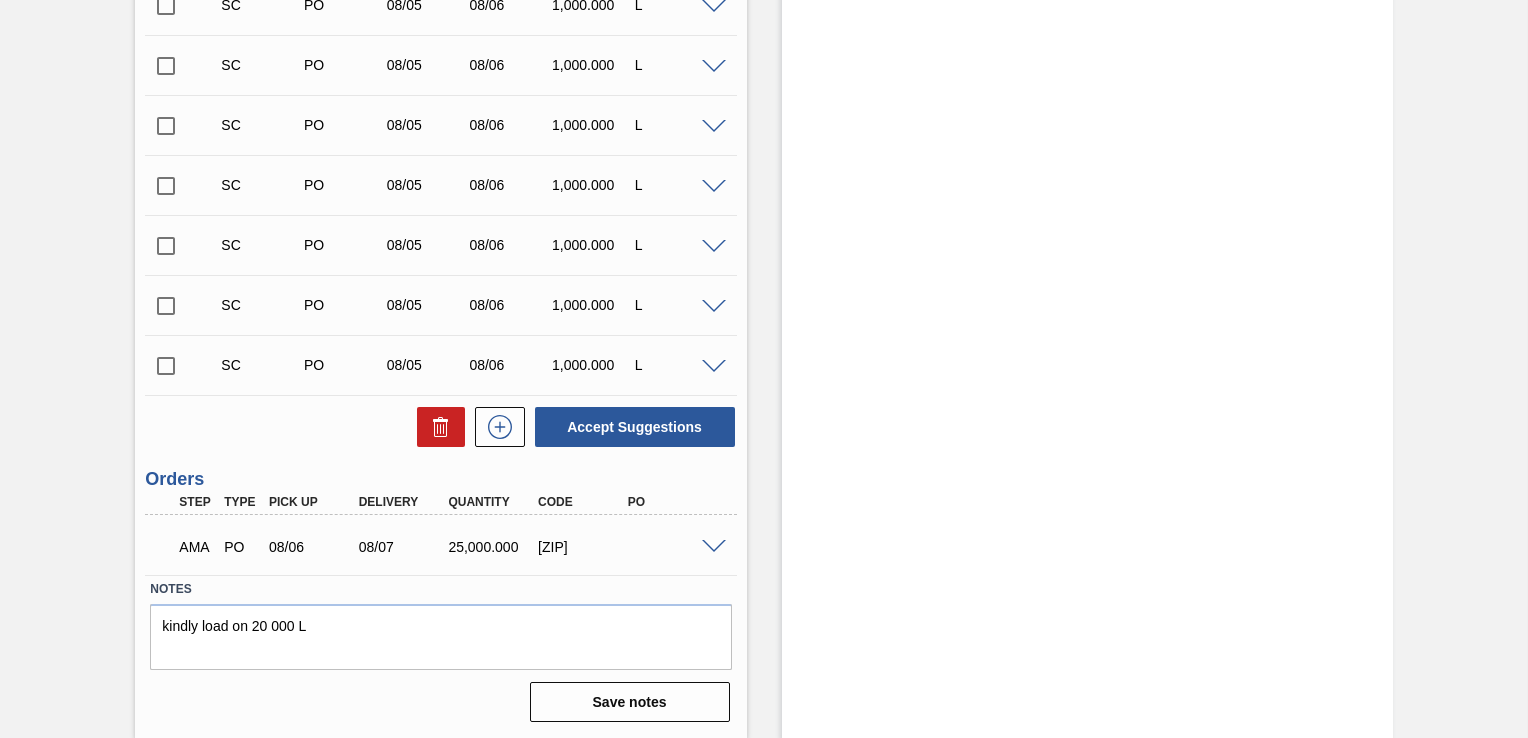 click at bounding box center [717, 545] 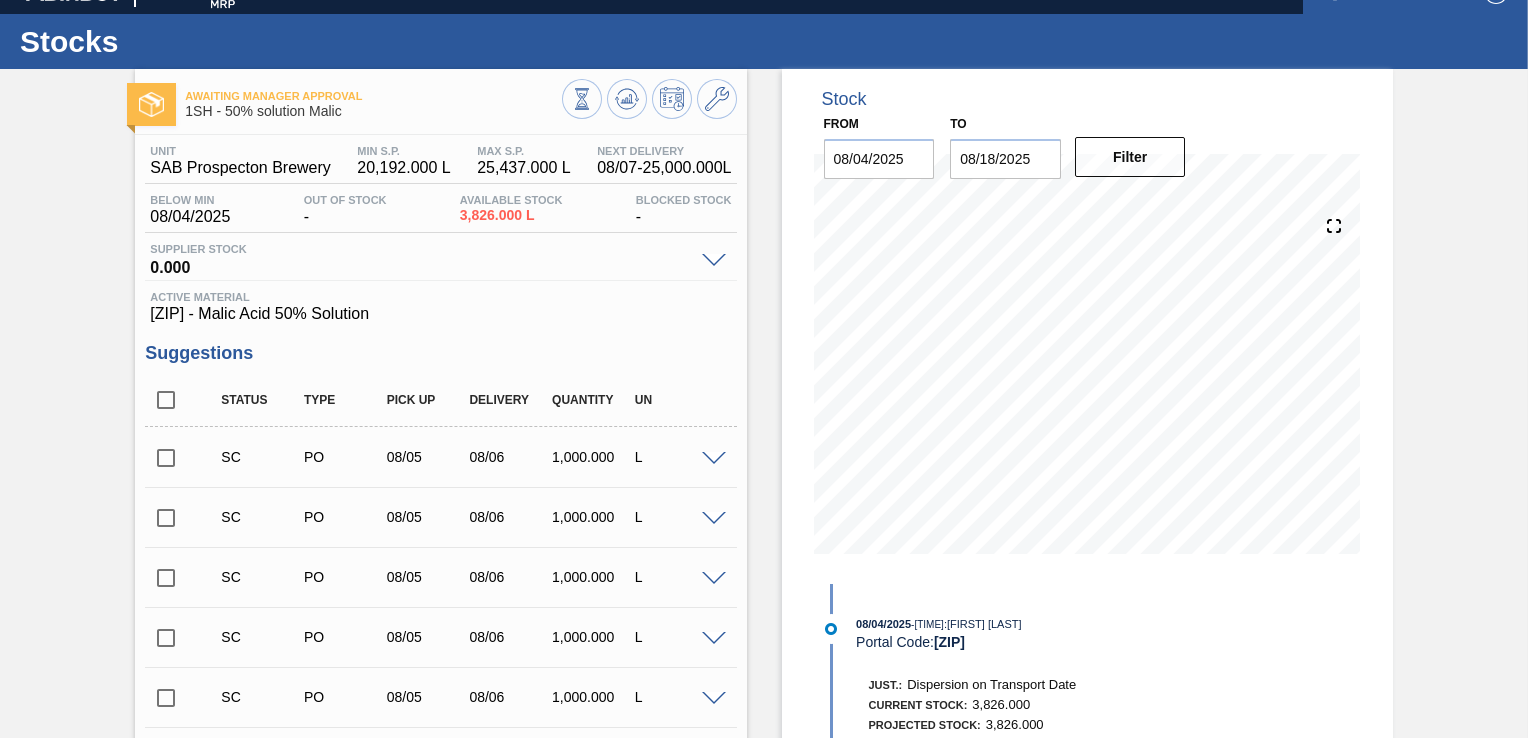scroll, scrollTop: 0, scrollLeft: 0, axis: both 